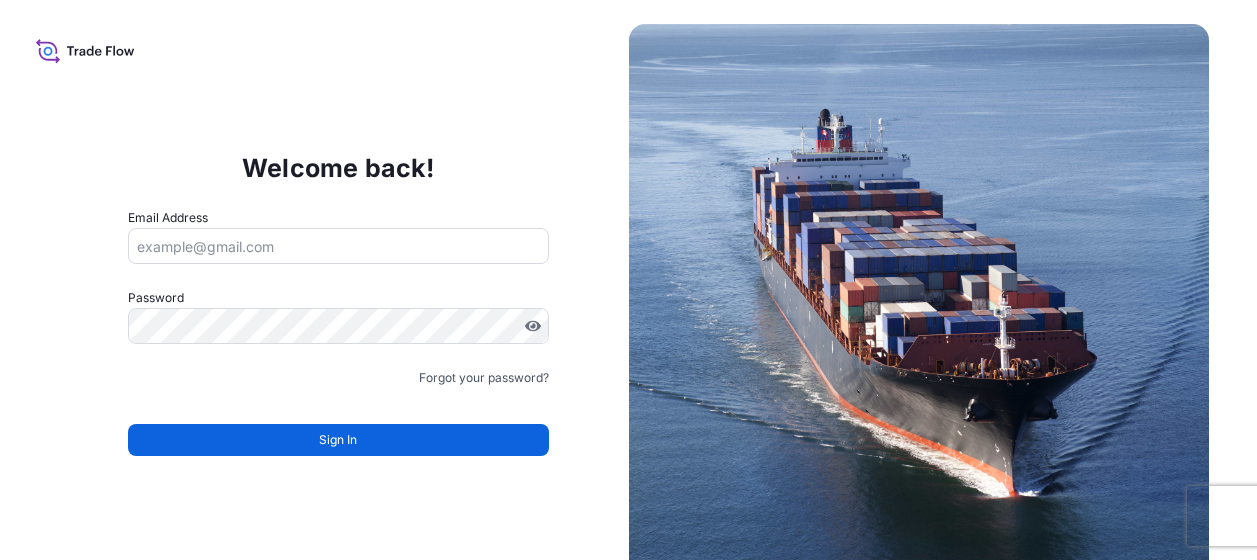 scroll, scrollTop: 0, scrollLeft: 0, axis: both 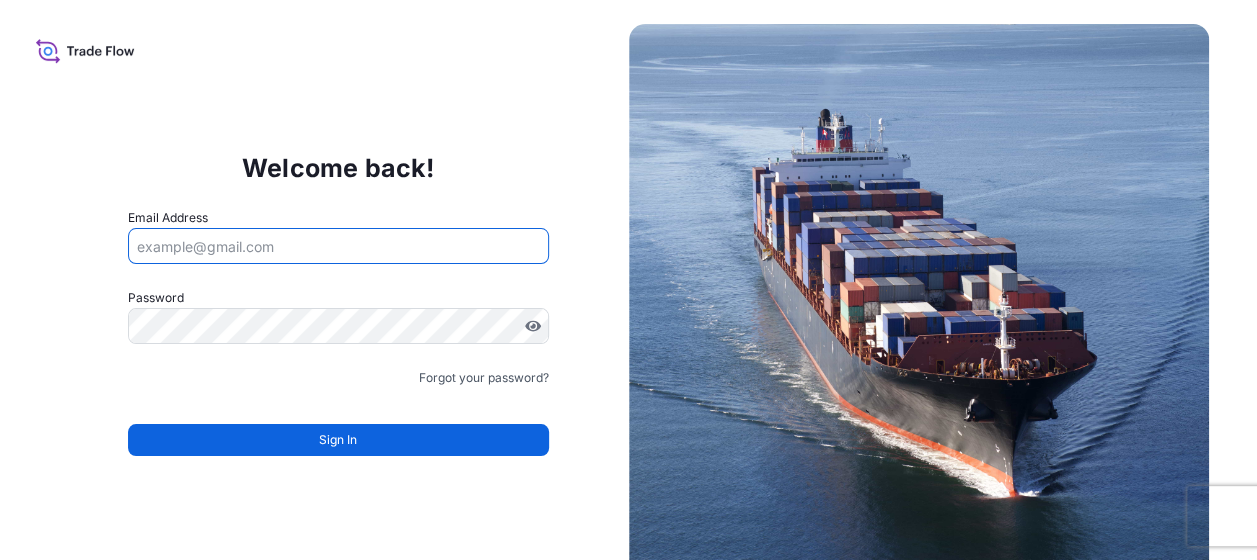 click on "Email Address" at bounding box center [338, 246] 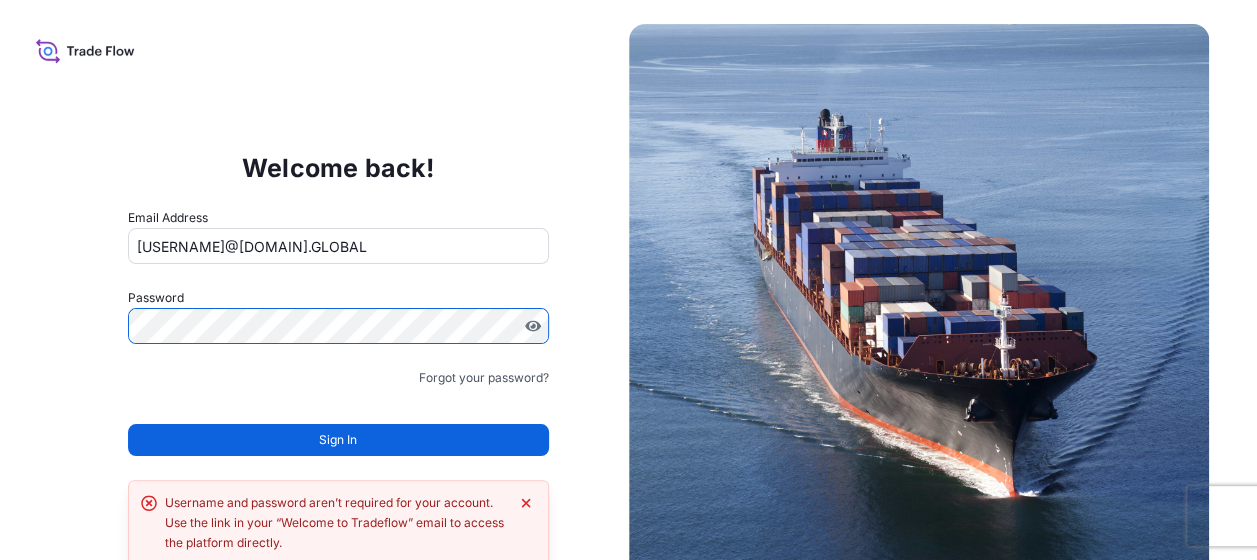 scroll, scrollTop: 44, scrollLeft: 0, axis: vertical 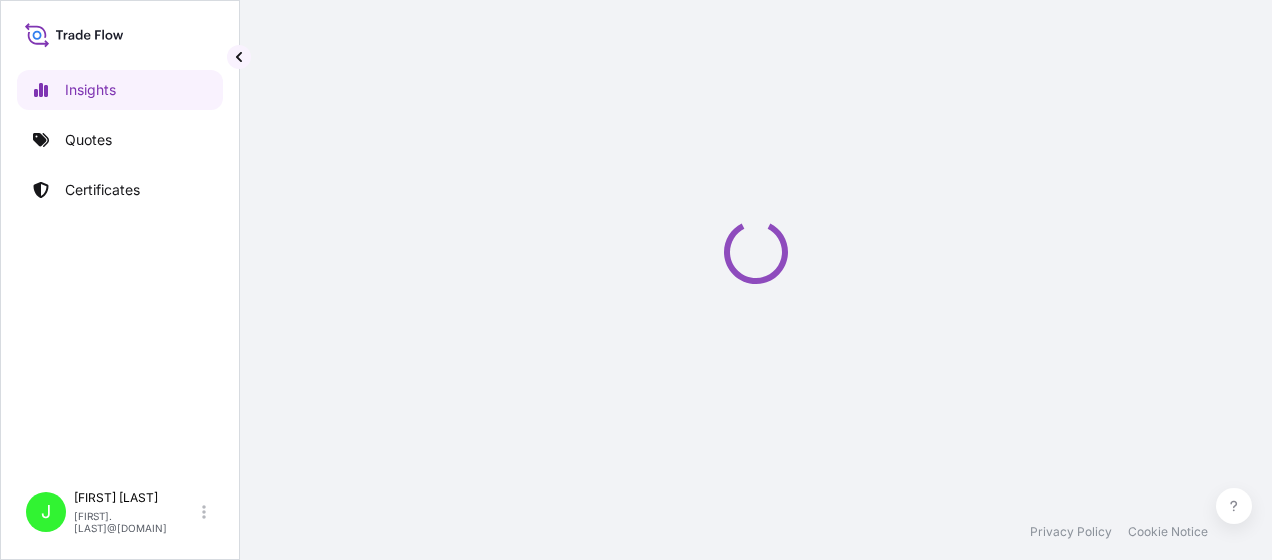select on "2025" 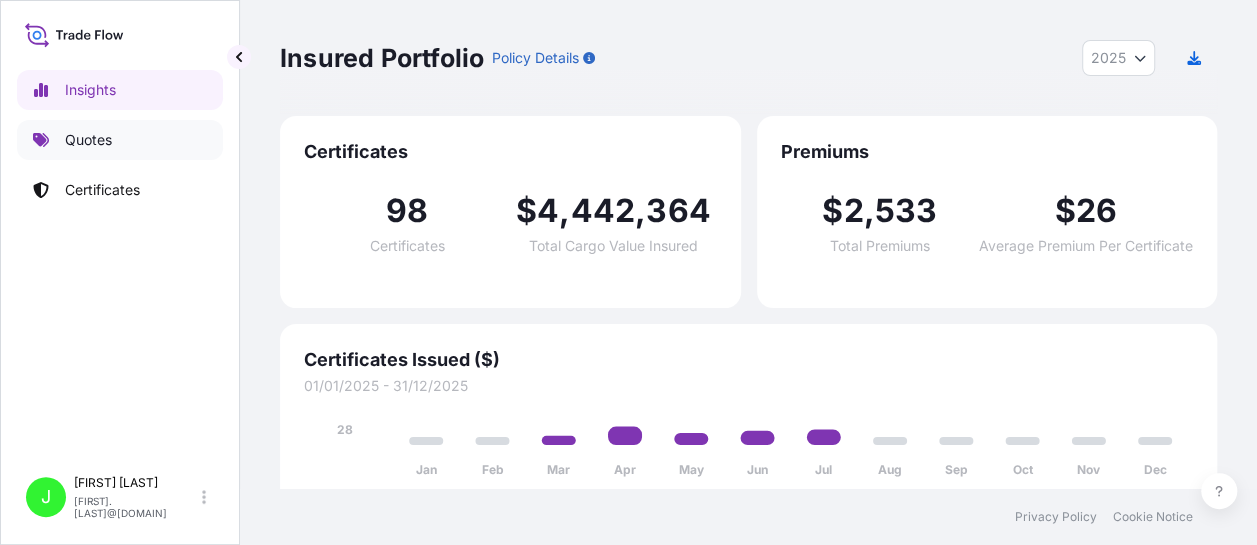 click on "Quotes" at bounding box center (88, 140) 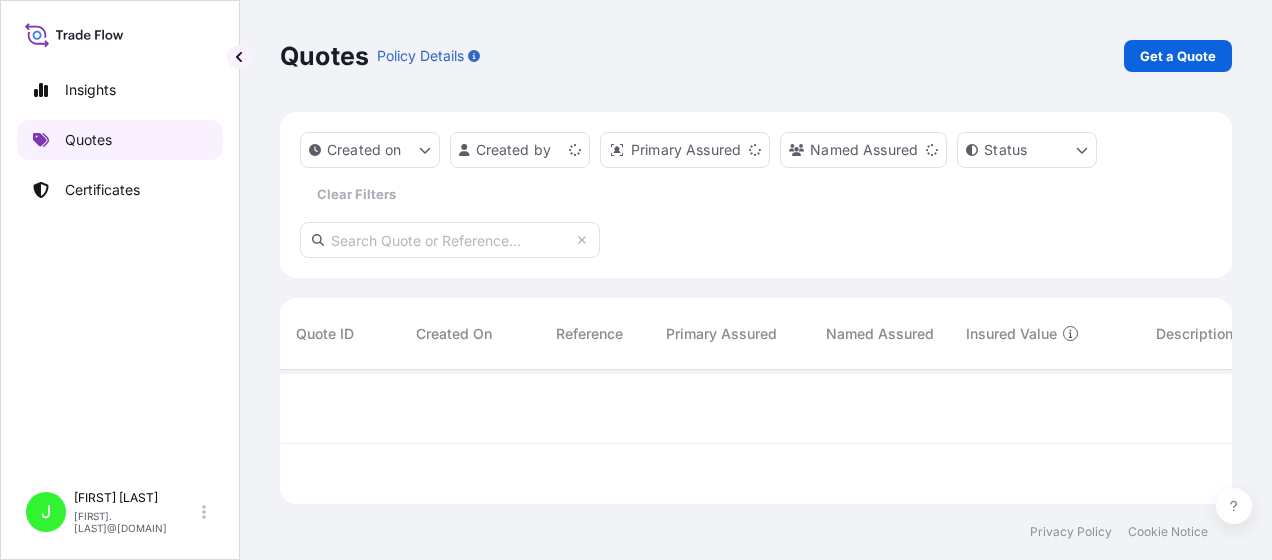 scroll, scrollTop: 16, scrollLeft: 16, axis: both 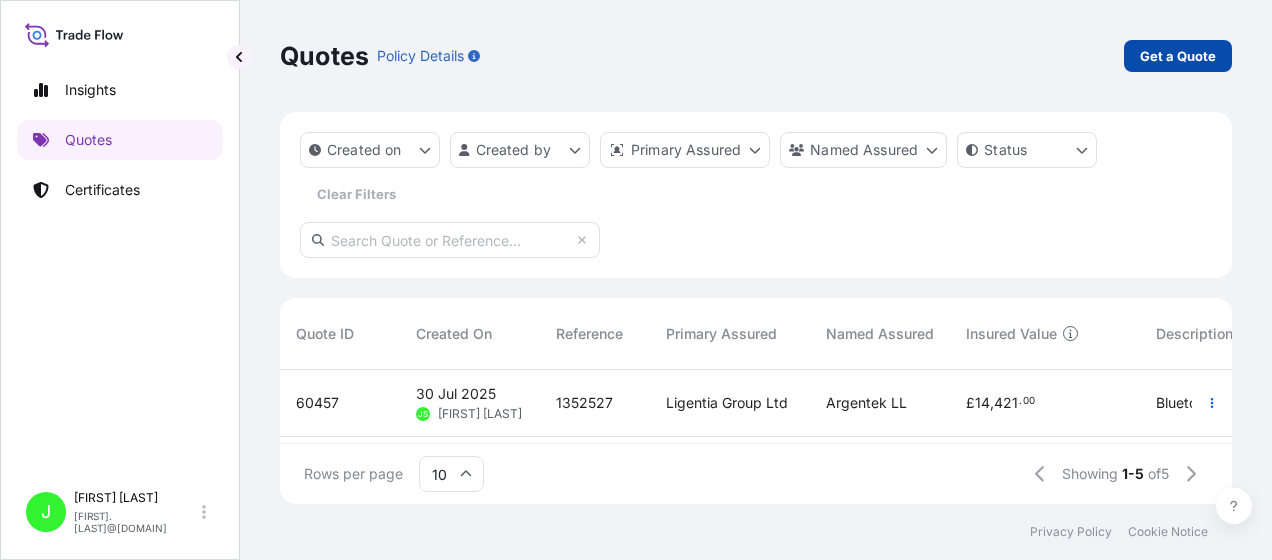 click on "Get a Quote" at bounding box center [1178, 56] 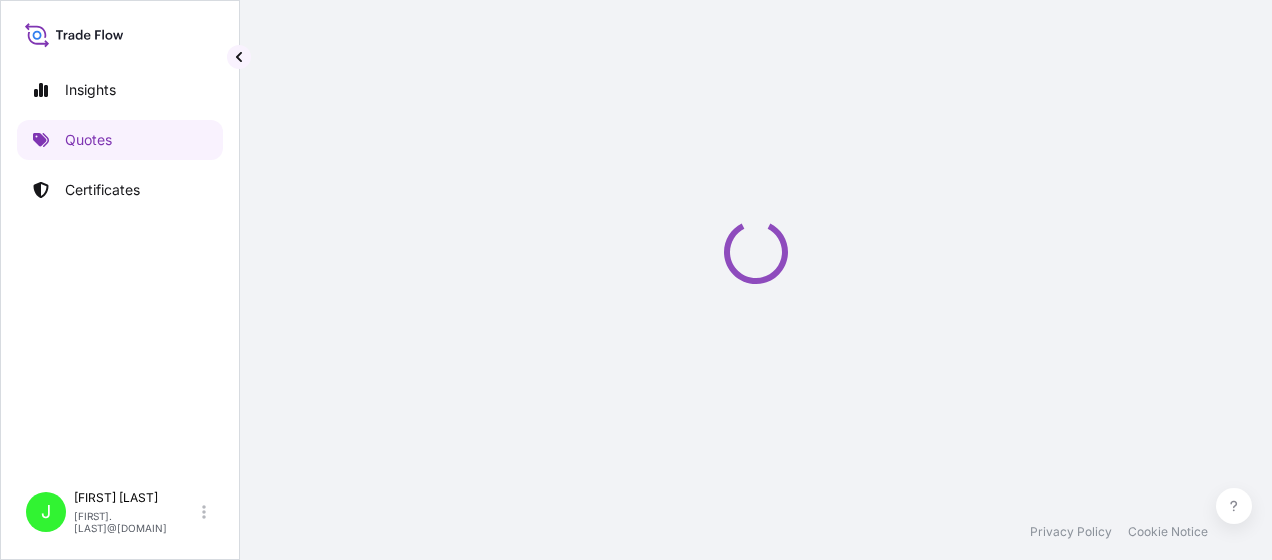 scroll, scrollTop: 32, scrollLeft: 0, axis: vertical 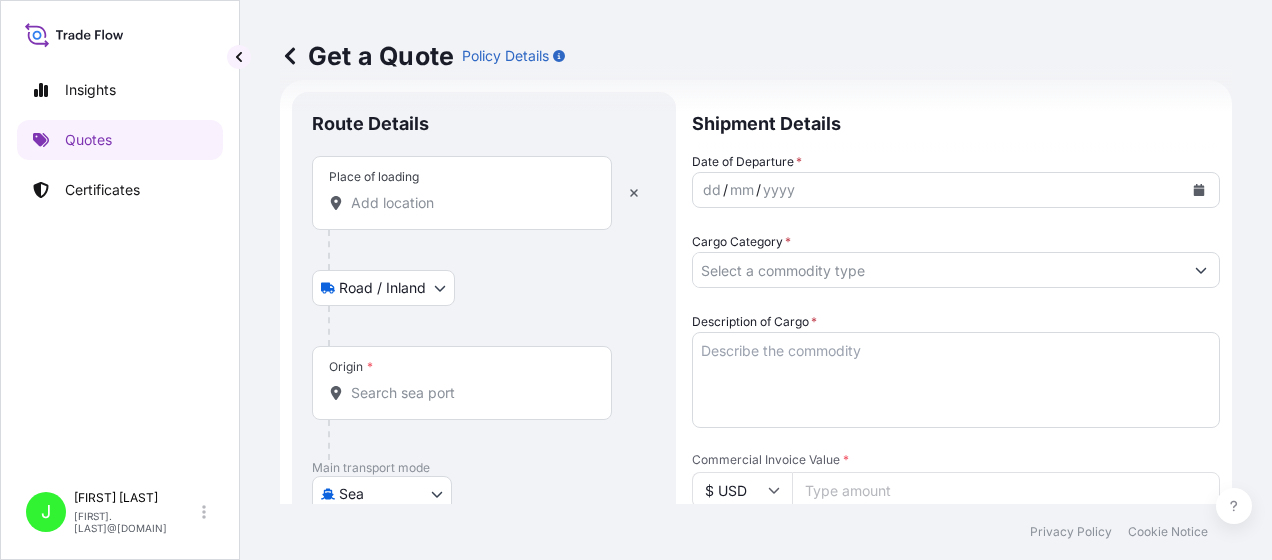 click on "Place of loading" at bounding box center (469, 203) 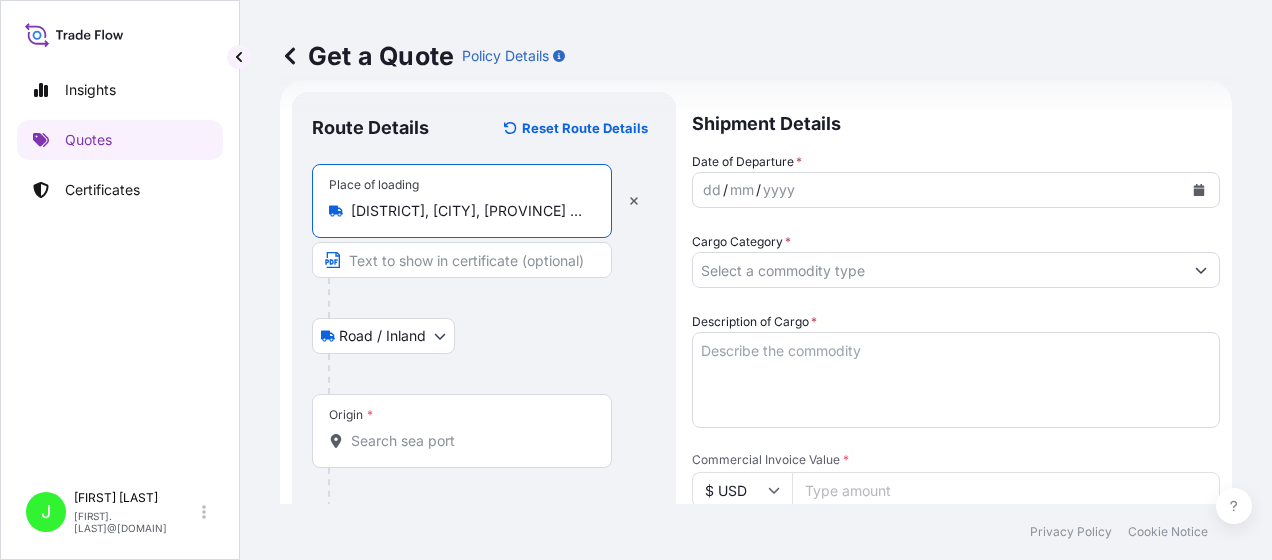 type on "[DISTRICT], [CITY], [PROVINCE] Province, [COUNTRY]" 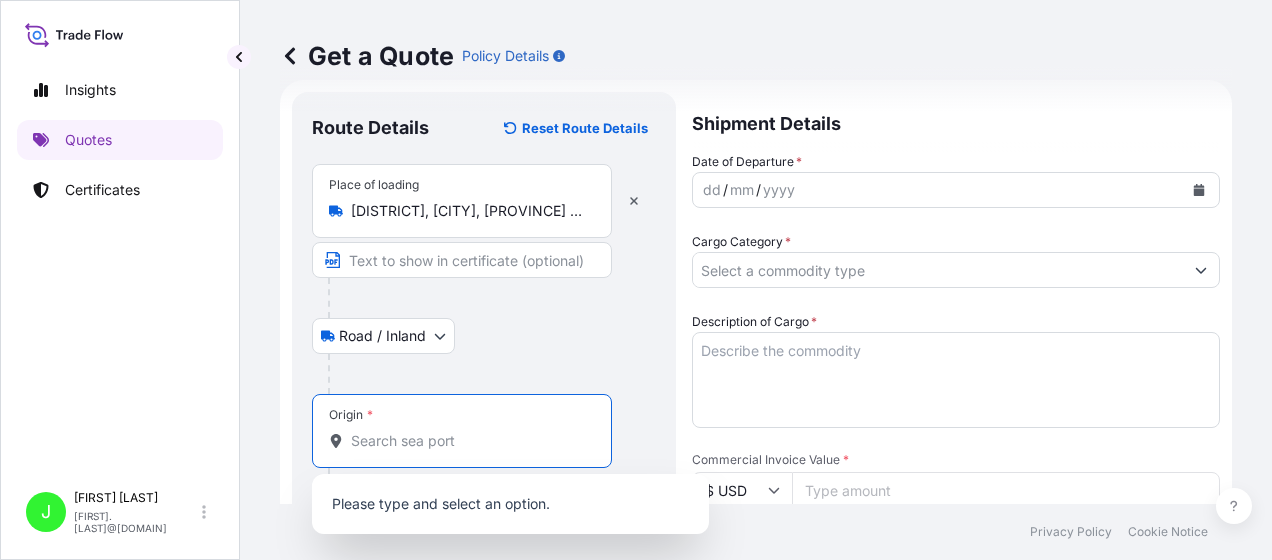 click on "Origin *" at bounding box center [469, 441] 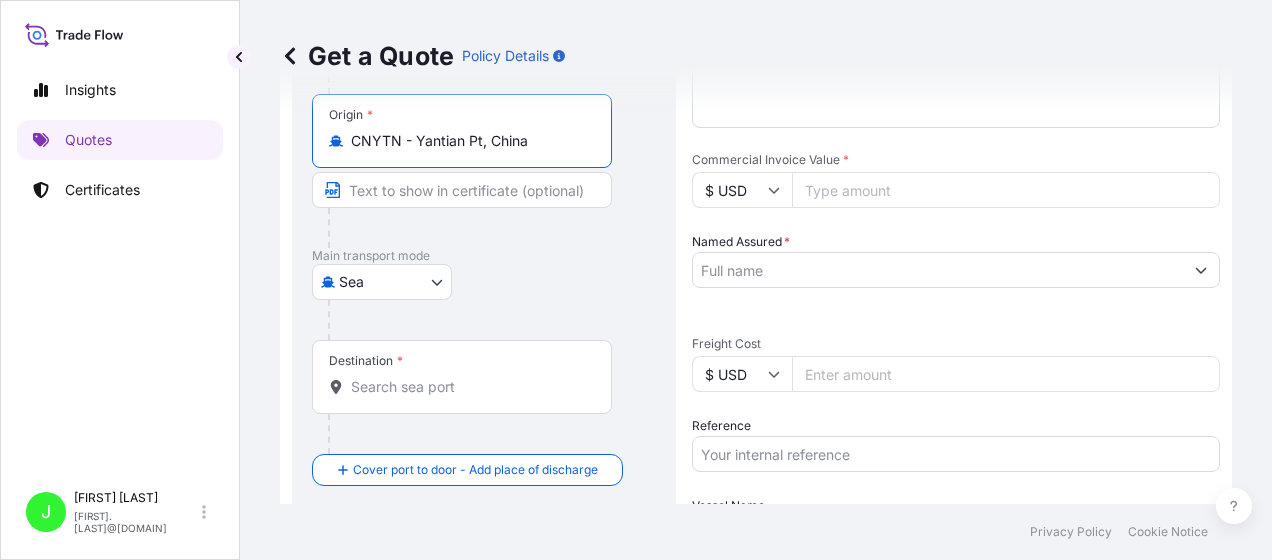 scroll, scrollTop: 432, scrollLeft: 0, axis: vertical 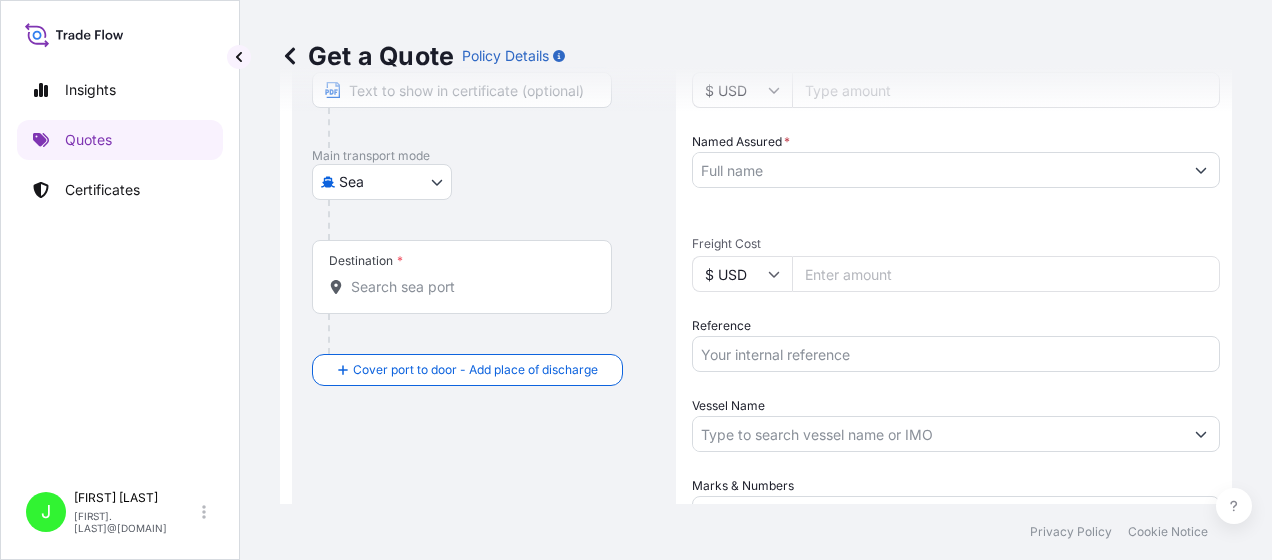 type on "CNYTN - Yantian Pt, China" 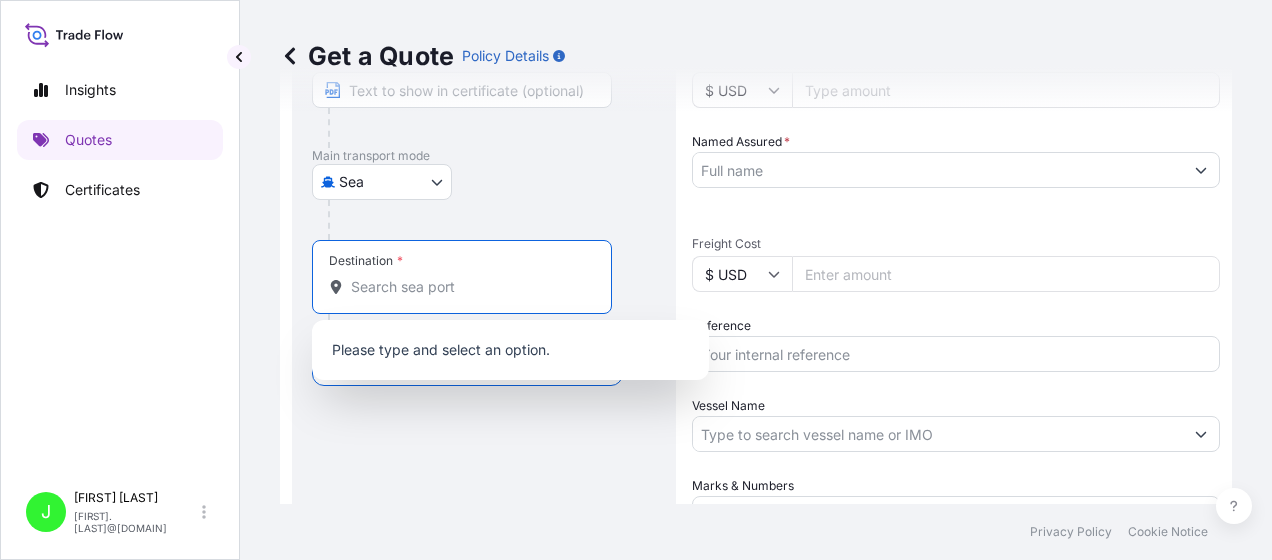 click on "Destination *" at bounding box center (469, 287) 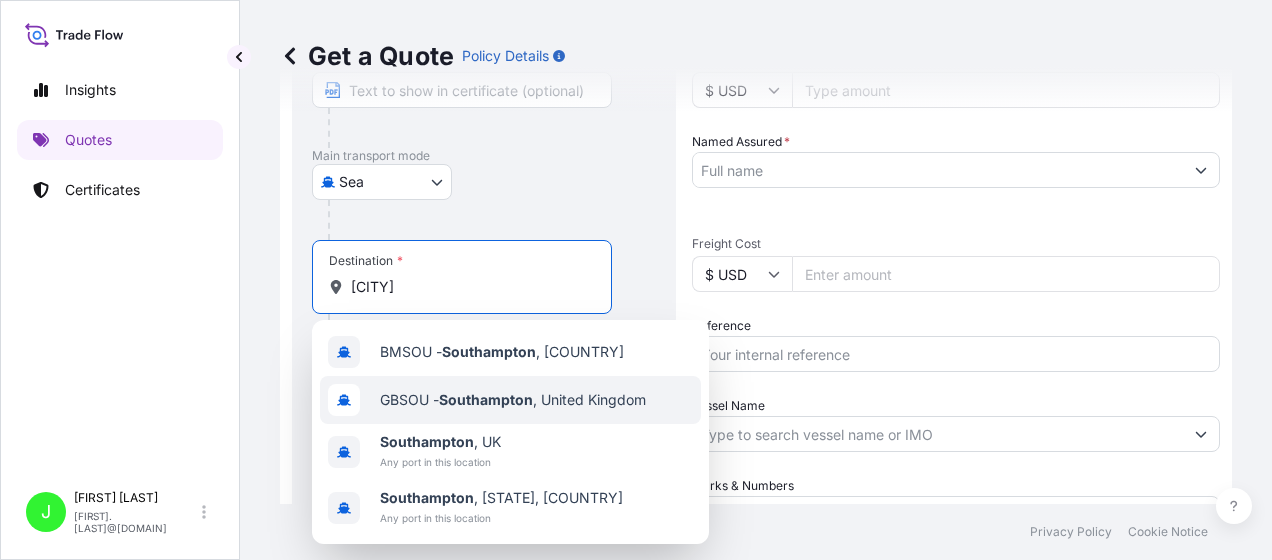 click on "GBSOU - [CITY], [COUNTRY]" at bounding box center (513, 400) 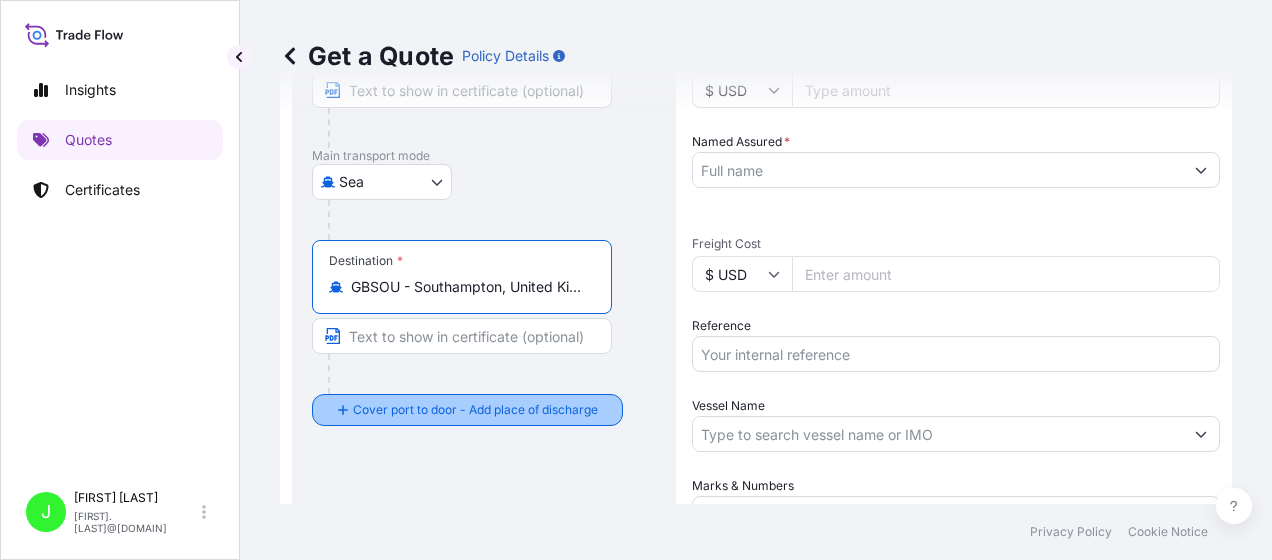 type on "GBSOU - Southampton, United Kingdom" 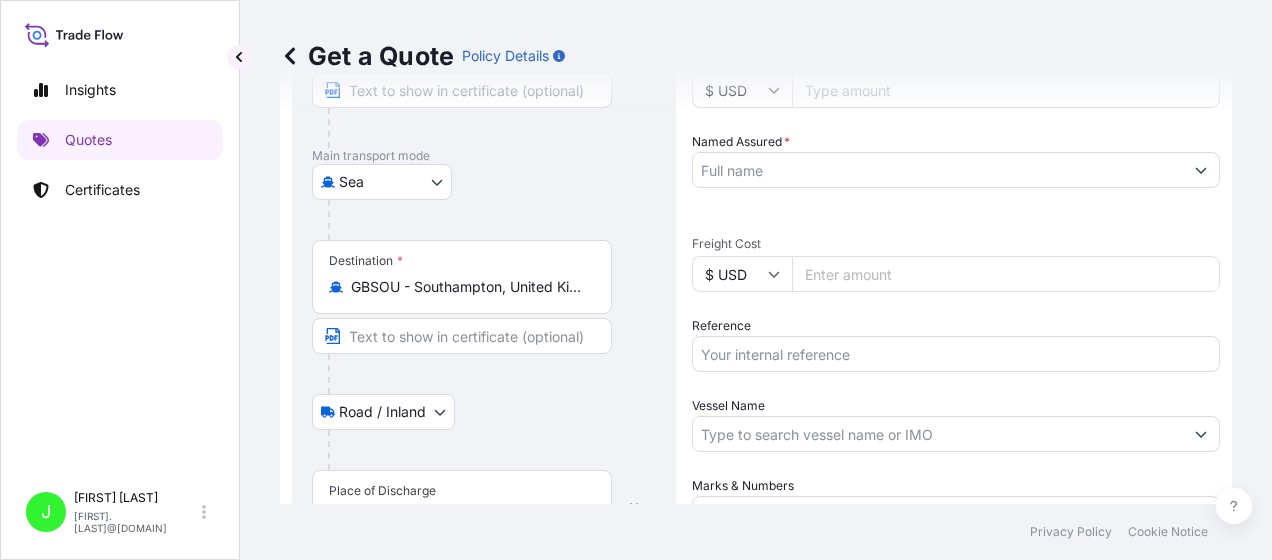 scroll, scrollTop: 532, scrollLeft: 0, axis: vertical 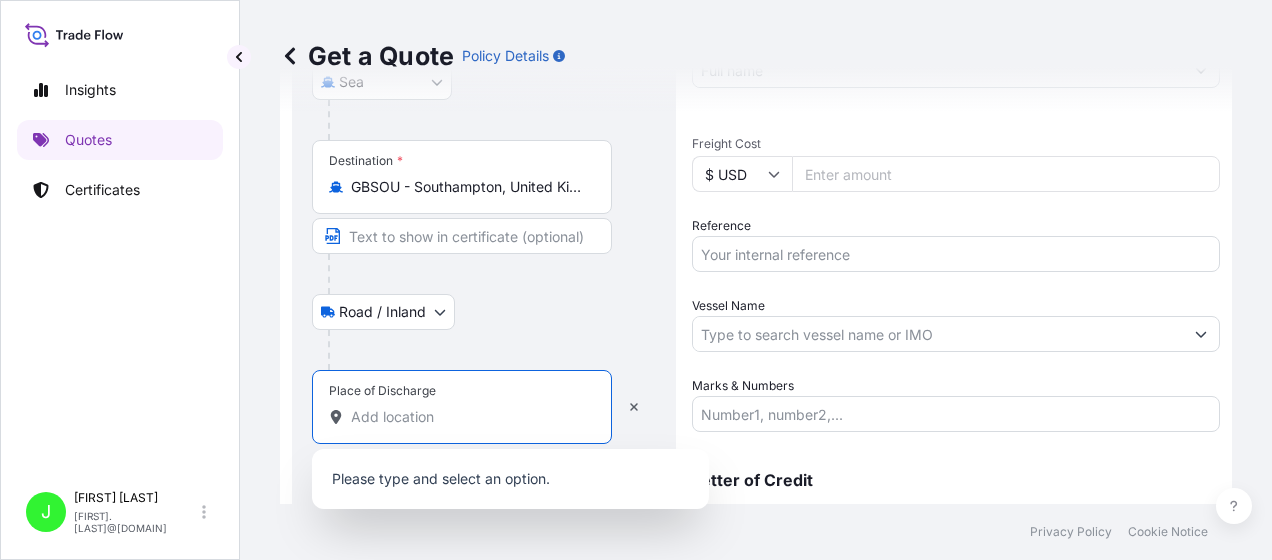 click on "Place of Discharge" at bounding box center (469, 417) 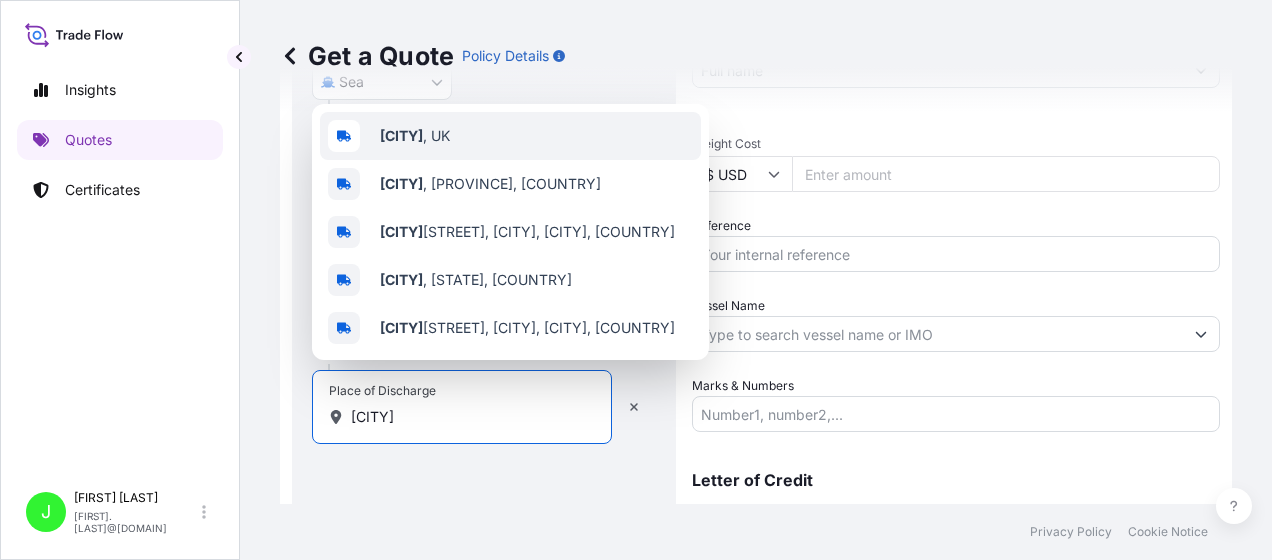 click on "[CITY]" at bounding box center (401, 135) 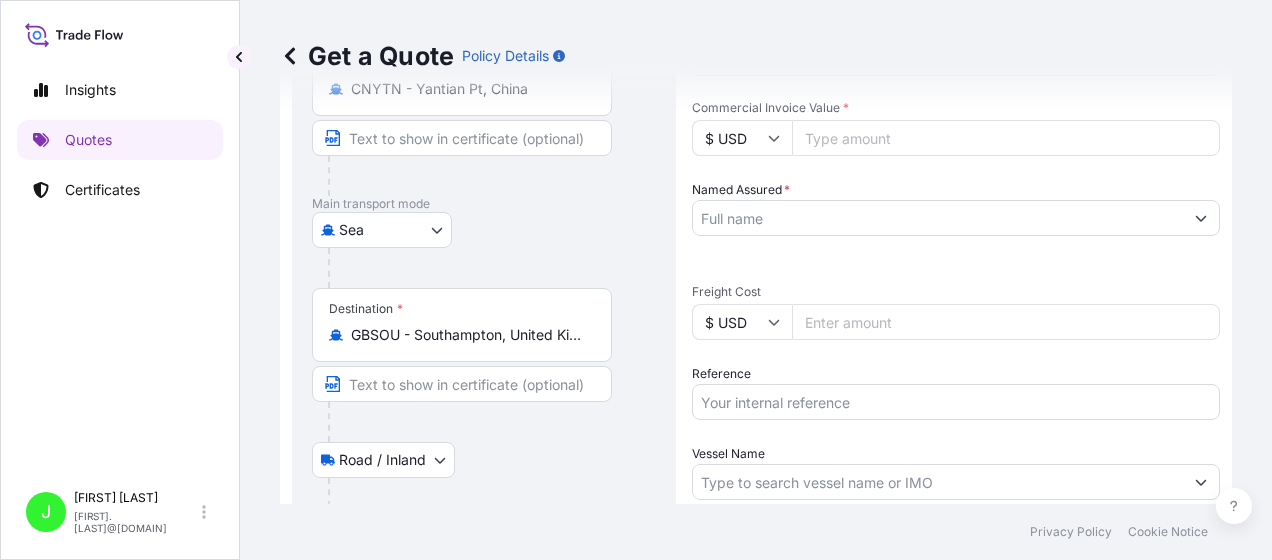 scroll, scrollTop: 232, scrollLeft: 0, axis: vertical 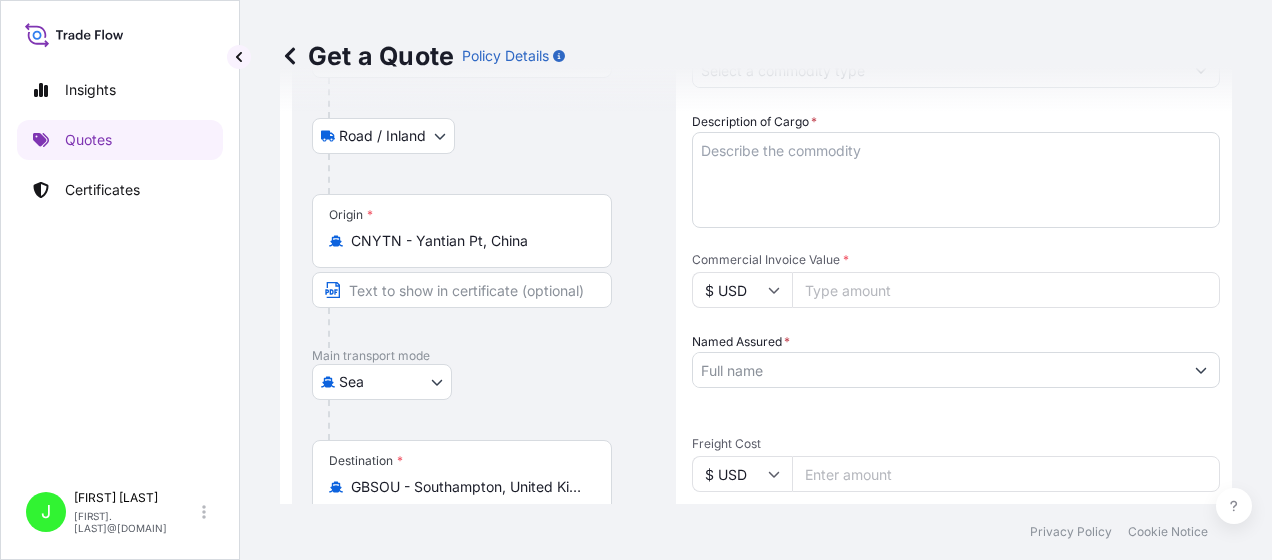 type on "[PROVINCE], [COUNTRY]" 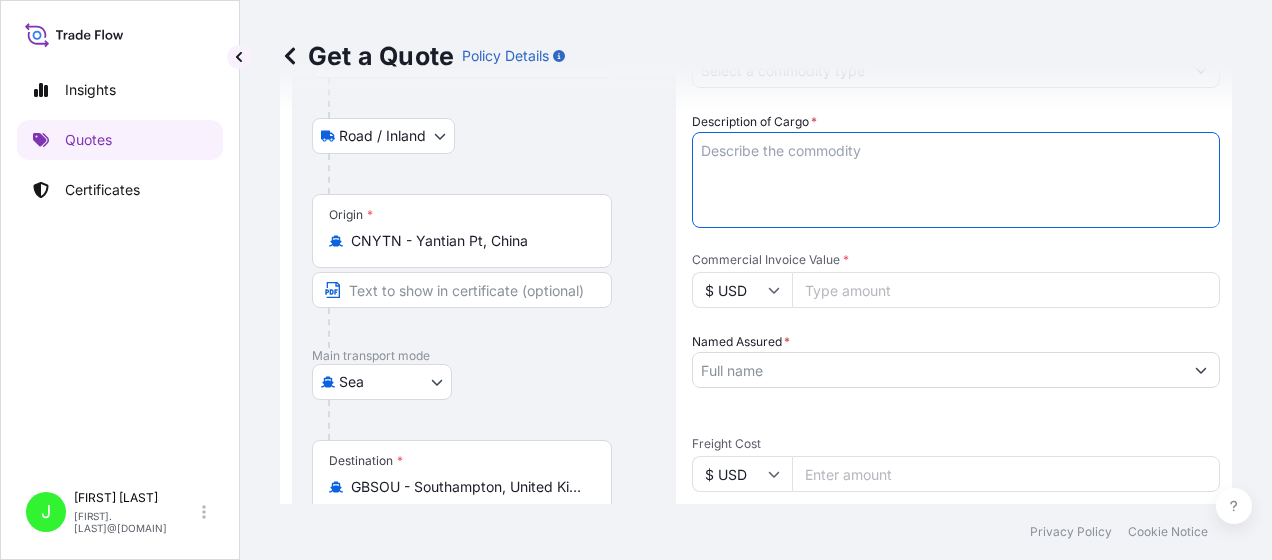 click on "Description of Cargo *" at bounding box center (956, 180) 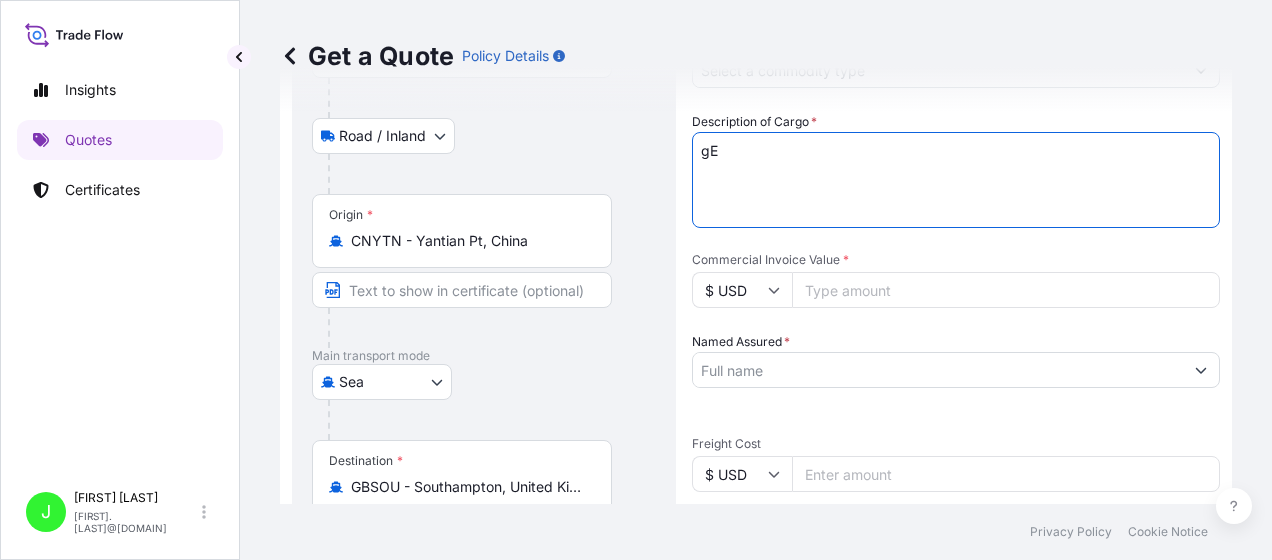type on "g" 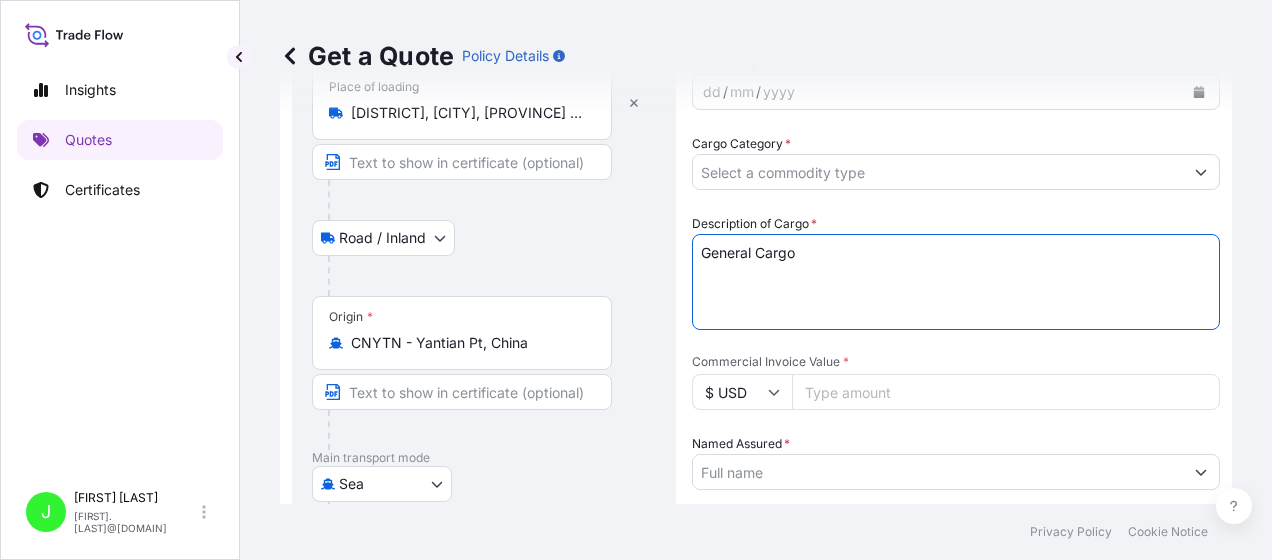 scroll, scrollTop: 32, scrollLeft: 0, axis: vertical 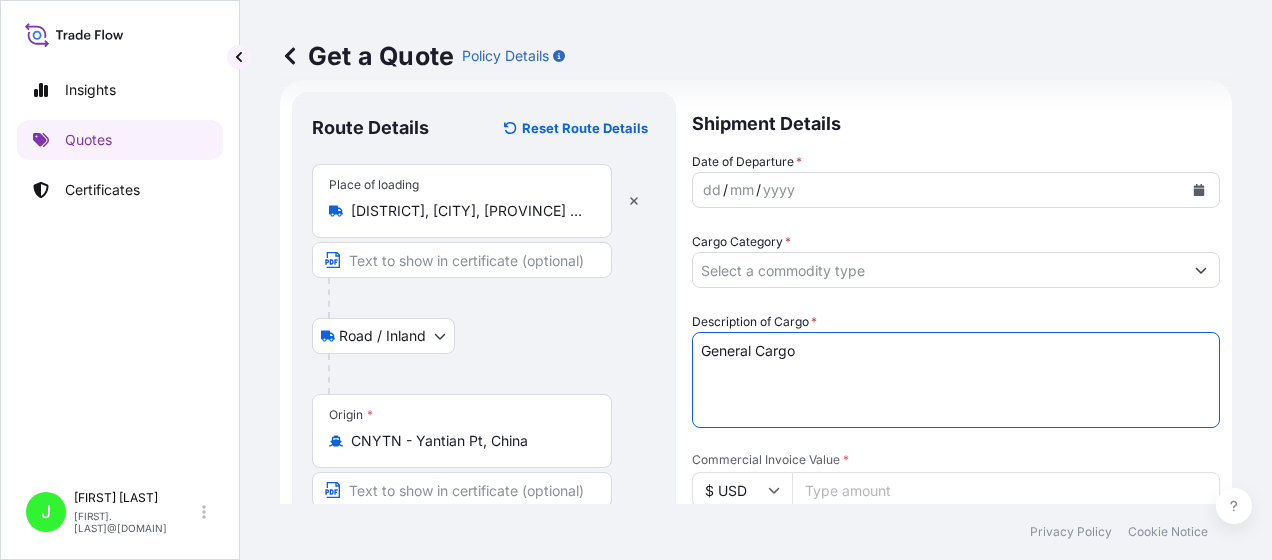 type on "General Cargo" 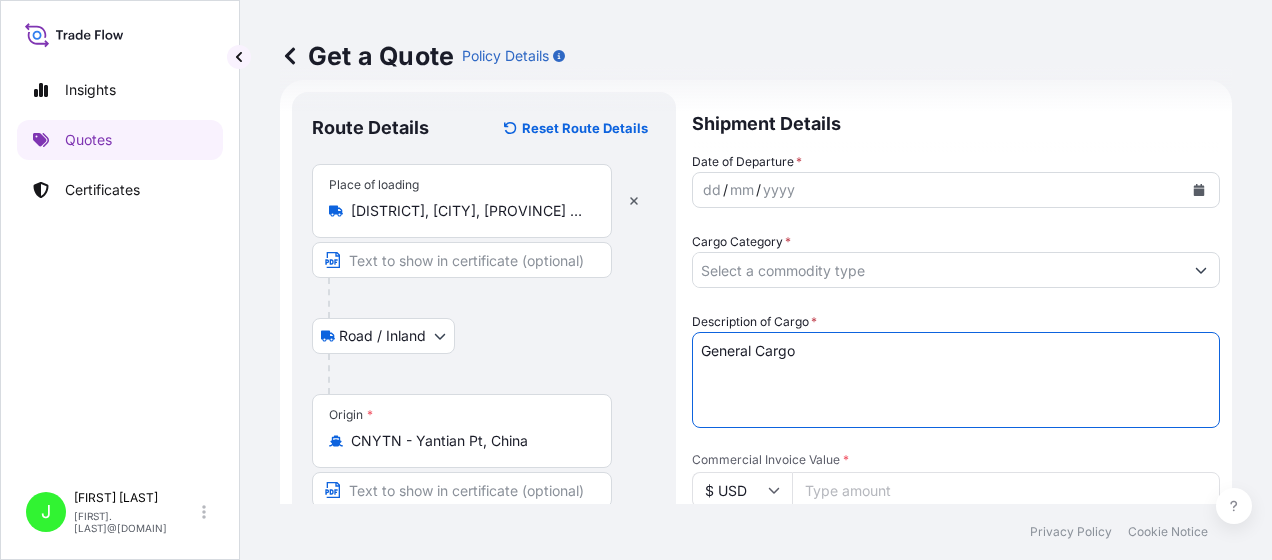 click on "dd / mm / yyyy" at bounding box center [938, 190] 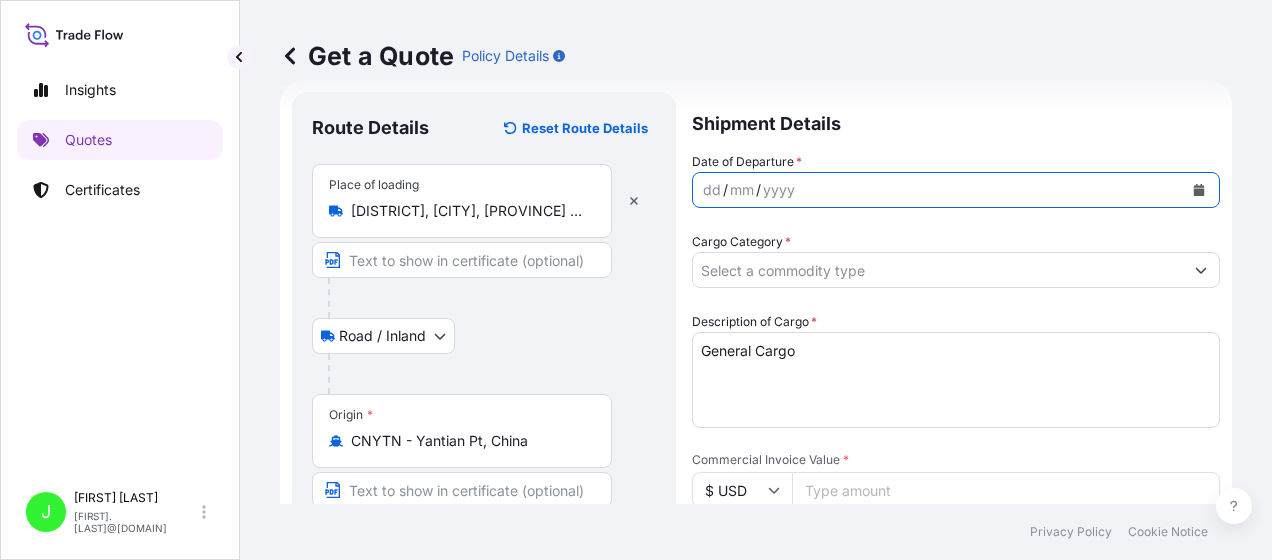 click at bounding box center (1199, 190) 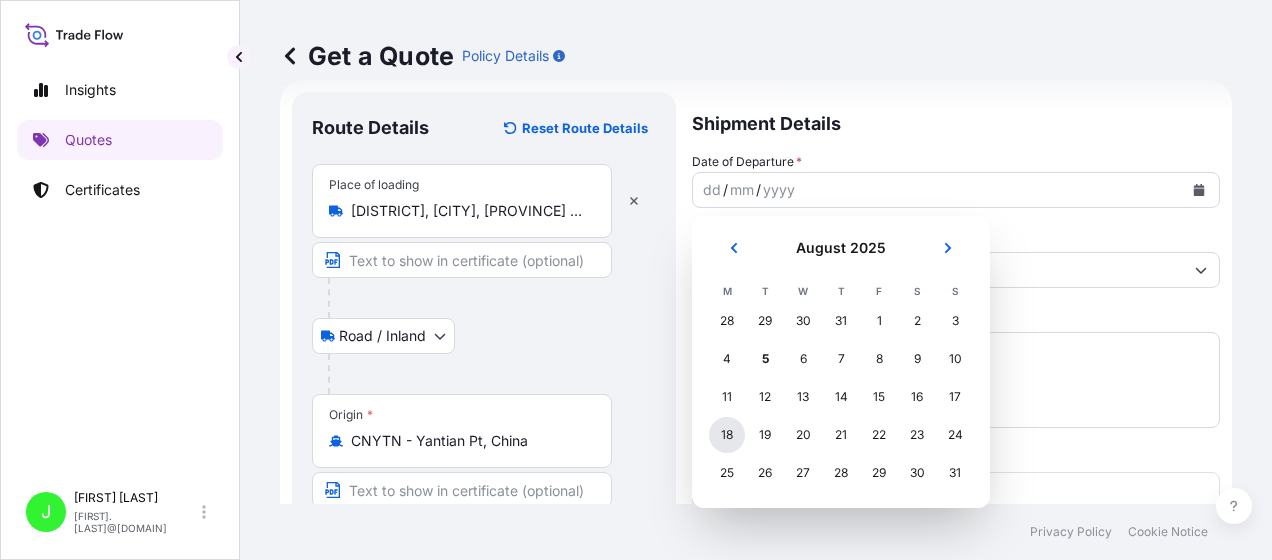 click on "18" at bounding box center (727, 435) 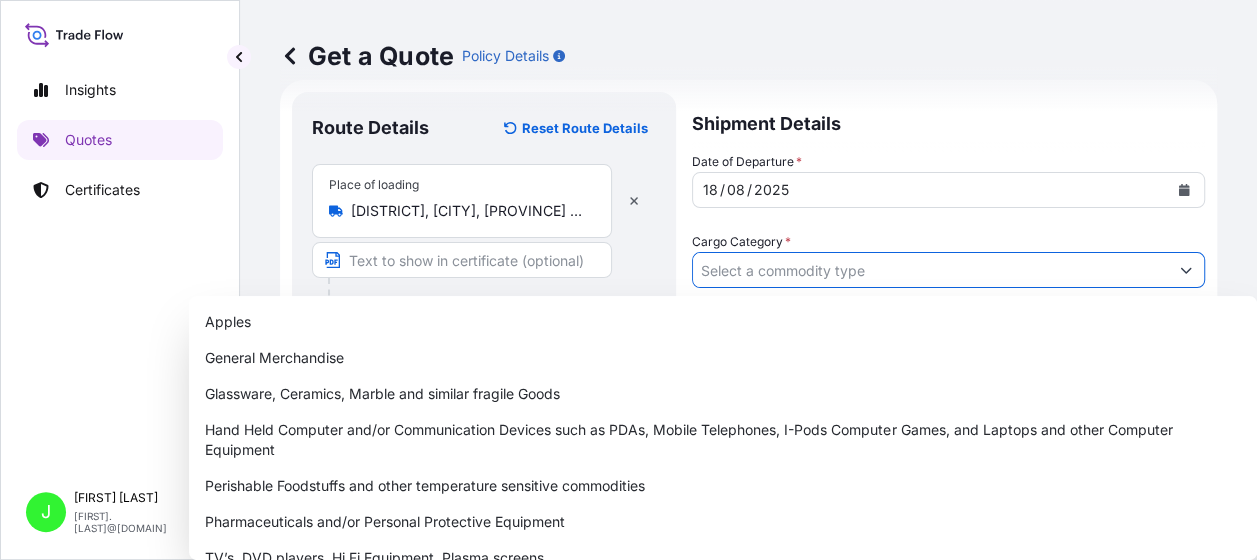 click on "Route Details Reset Route Details Place of loading [CITY], [CITY], [PROVINCE] Province, [COUNTRY] Road / Inland Road / Inland Origin * CNYTN - [CITY] Pt, [COUNTRY] Main transport mode Sea Air Sea Road Destination * GBSOU - [CITY], [COUNTRY] Road / Inland Road / Inland Place of Discharge [PROVINCE], [COUNTRY] Shipment Details Date of Departure * [DATE] / [MONTH] / [YEAR] Cargo Category * Description of Cargo * General Cargo Commercial Invoice Value   * $ USD Named Assured * Packing Category Type to search a container mode Please select a primary mode of transportation first. Freight Cost   $ USD Reference Vessel Name Marks & Numbers Letter of Credit This shipment has a letter of credit Letter of credit * Letter of credit may not exceed 12000 characters Get a Quote" at bounding box center (748, 586) 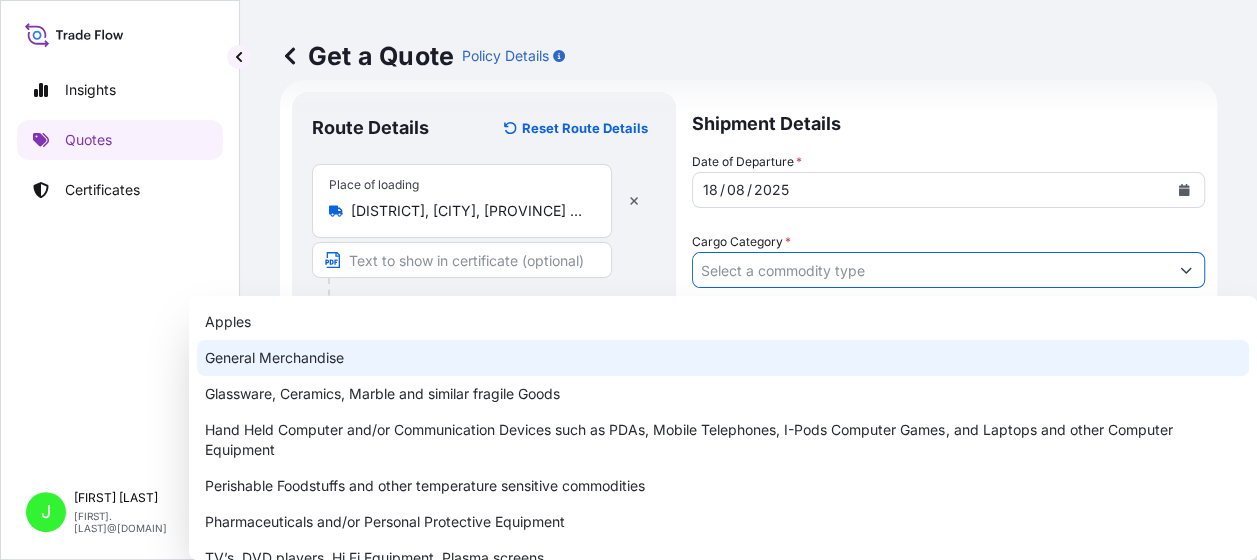click on "General Merchandise" at bounding box center [723, 358] 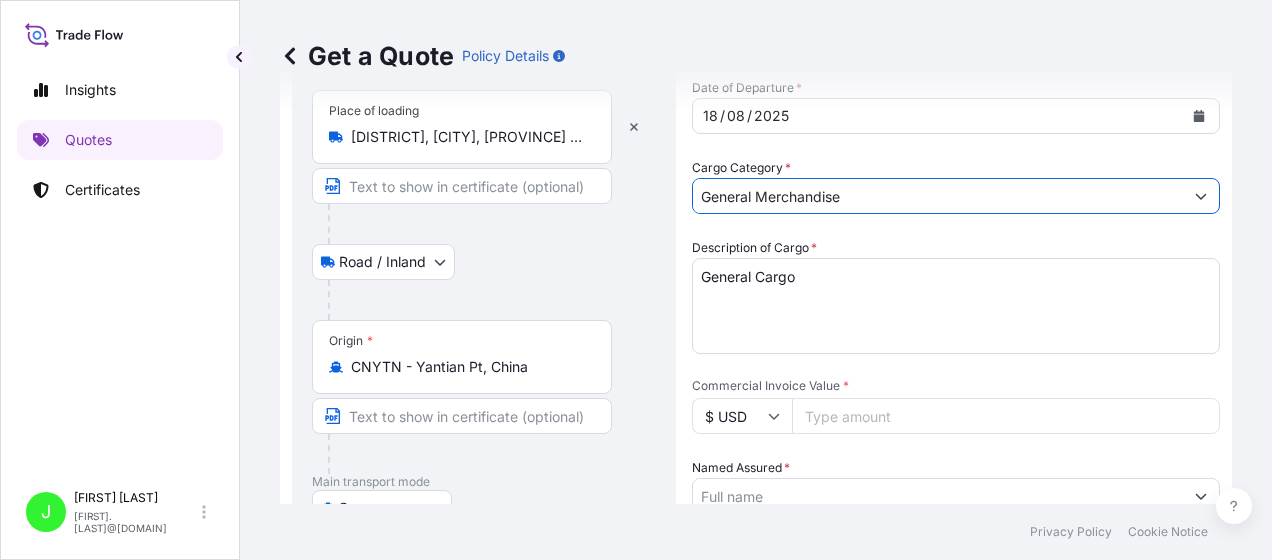 scroll, scrollTop: 232, scrollLeft: 0, axis: vertical 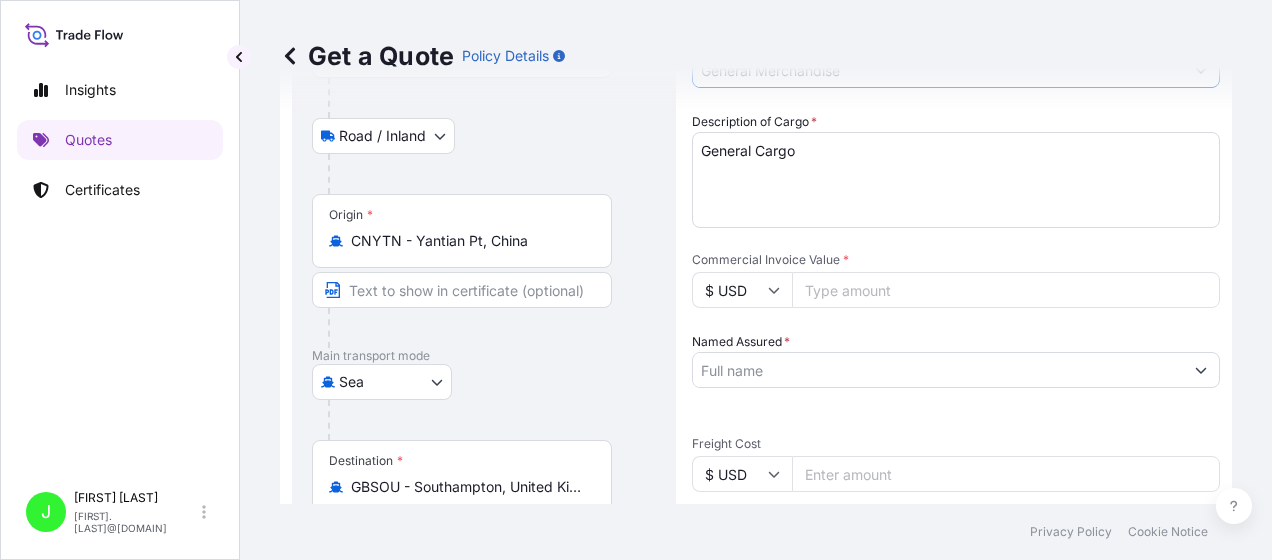 click on "Commercial Invoice Value   *" at bounding box center (1006, 290) 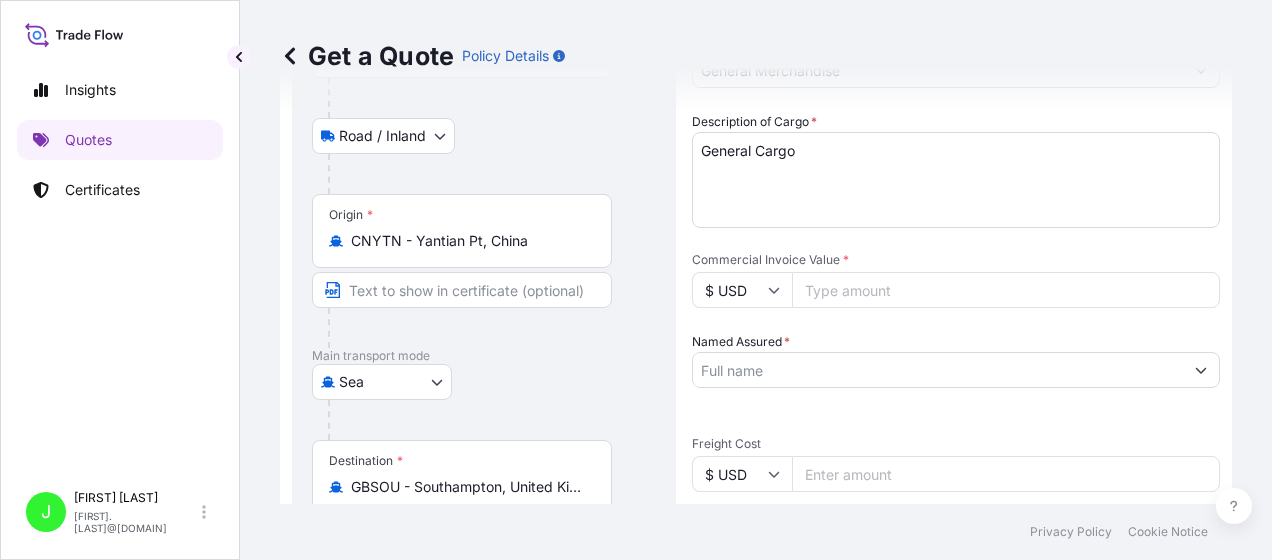 click on "$ USD" at bounding box center [742, 290] 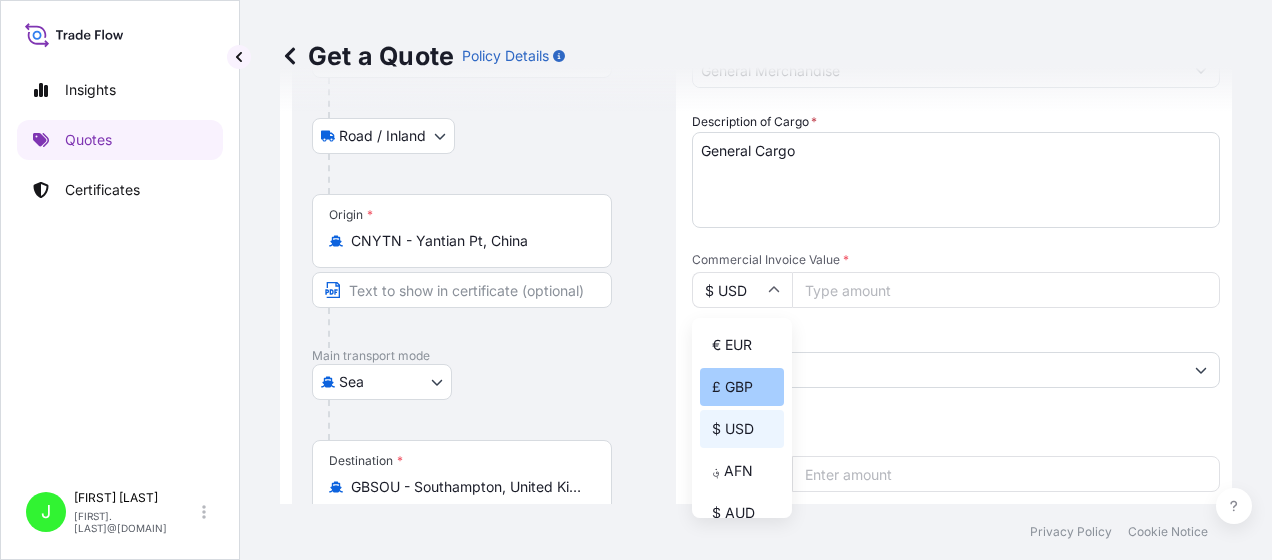 click on "£ GBP" at bounding box center [742, 387] 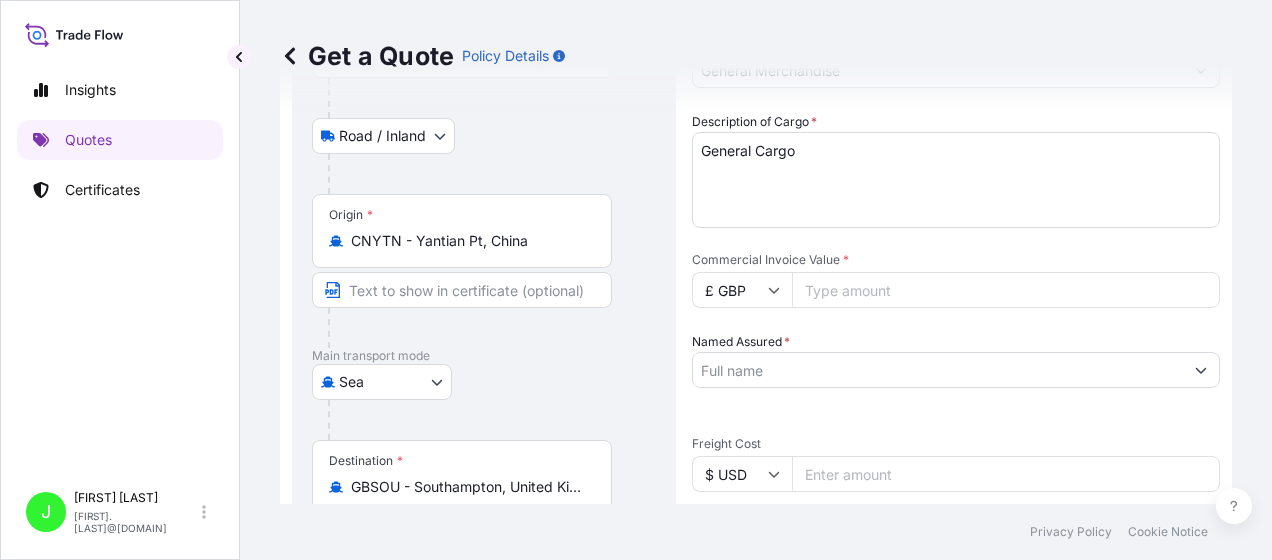 click on "Commercial Invoice Value   *" at bounding box center (1006, 290) 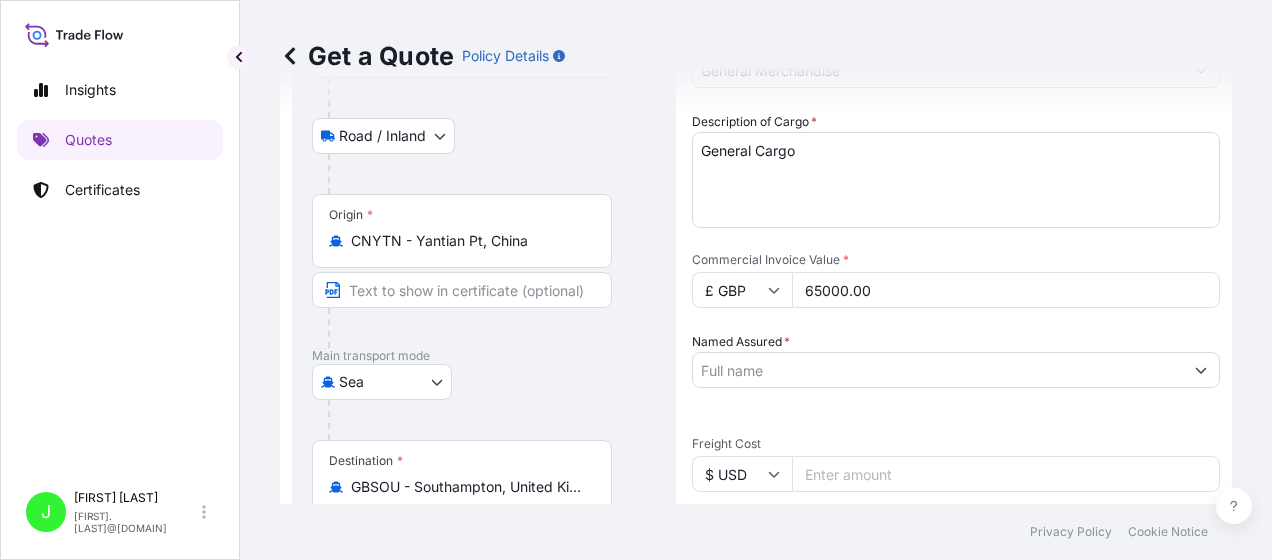 type on "65000.00" 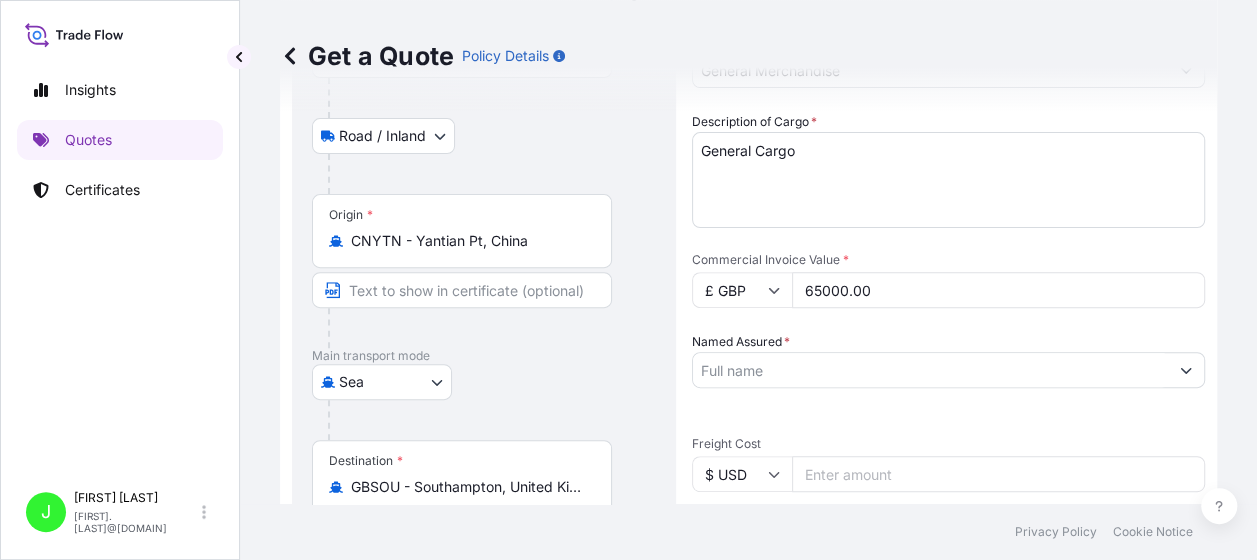 click on "Named Assured *" at bounding box center (930, 370) 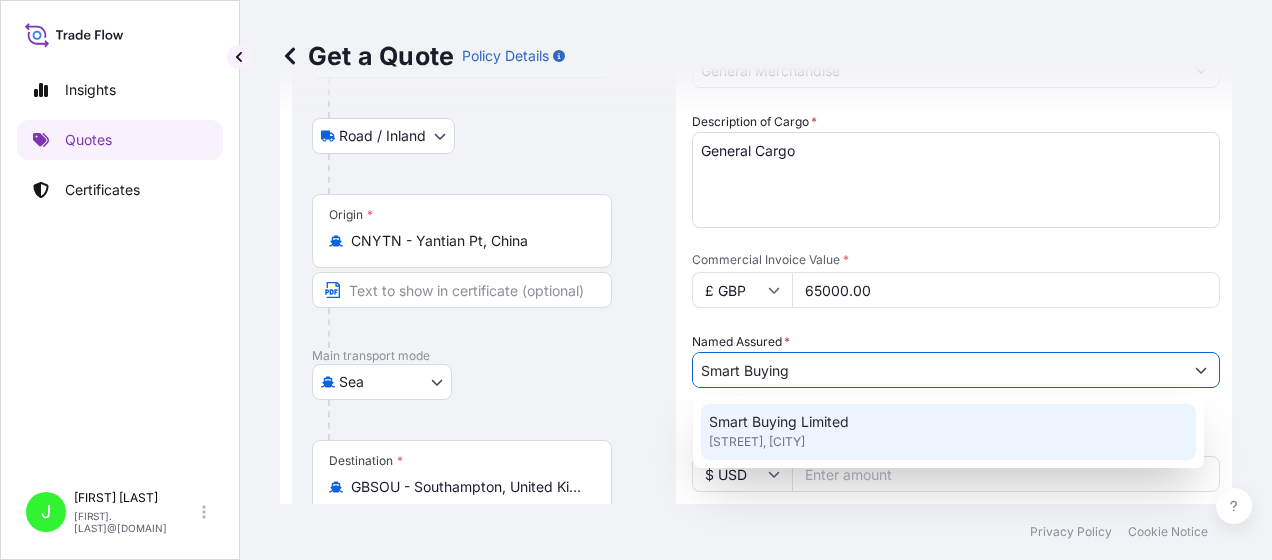 click on "Smart Buying Limited" at bounding box center (779, 422) 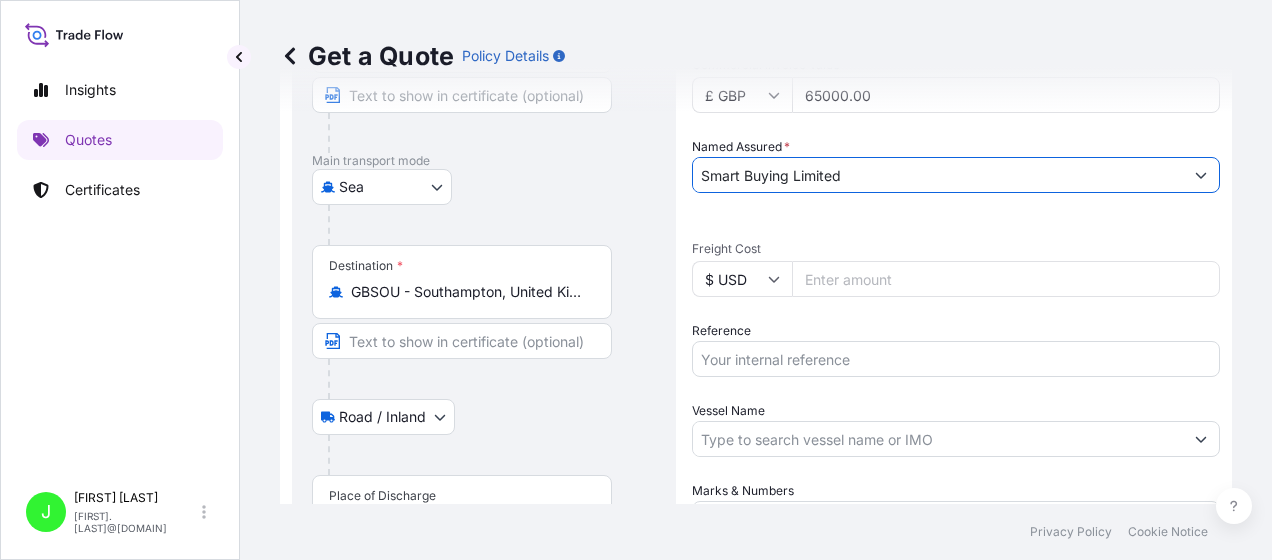 scroll, scrollTop: 432, scrollLeft: 0, axis: vertical 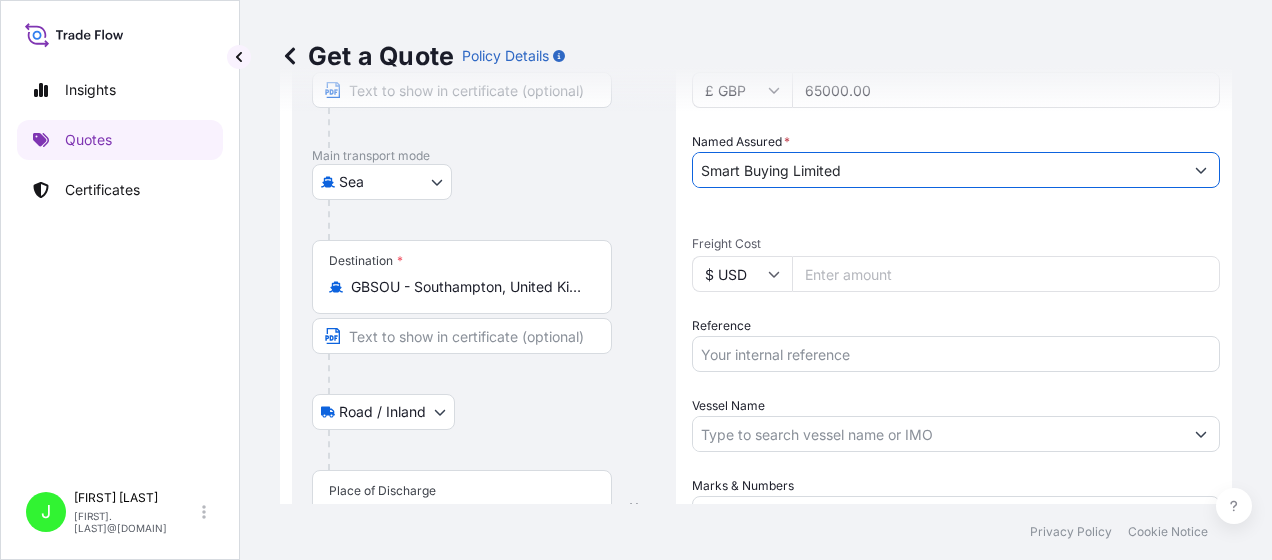 type on "Smart Buying Limited" 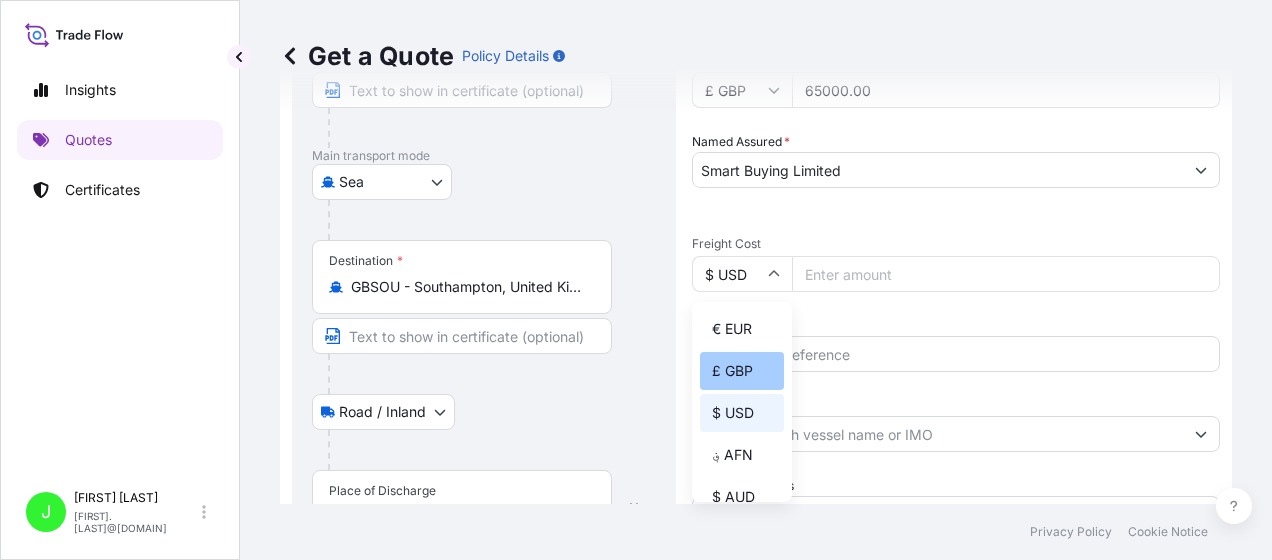 click on "£ GBP" at bounding box center [742, 371] 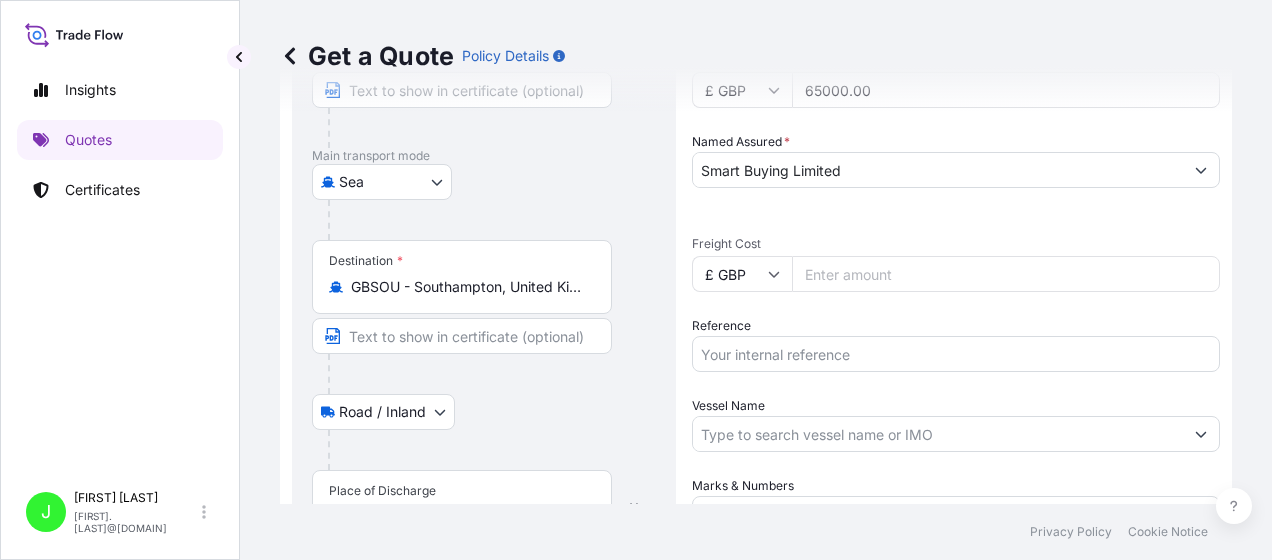 click on "Freight Cost" at bounding box center (1006, 274) 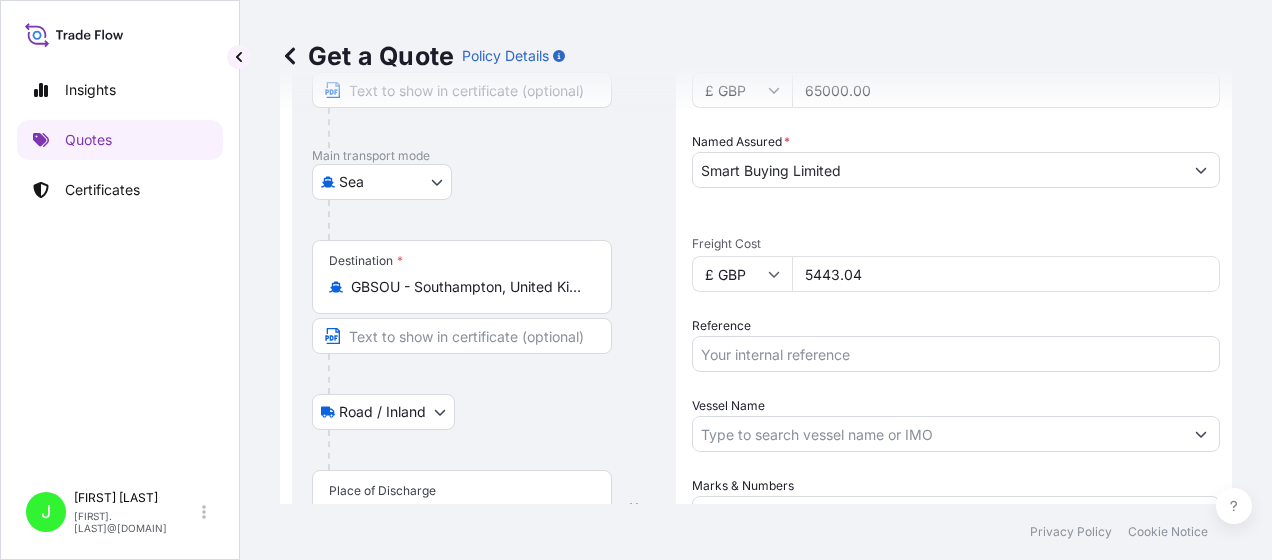 type on "5443.04" 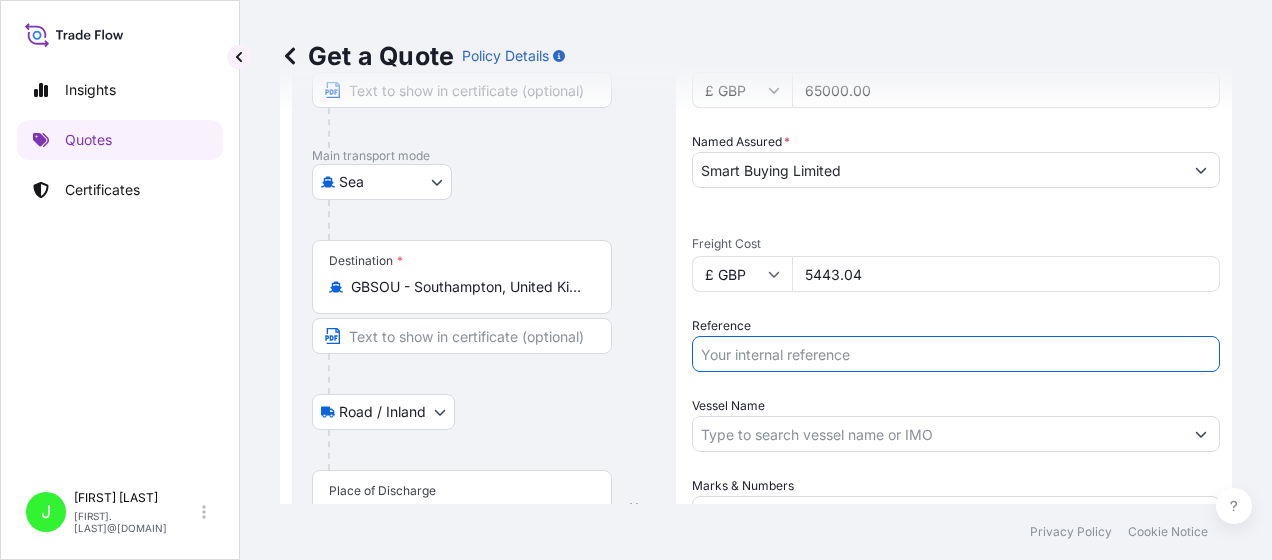 click on "Reference" at bounding box center (956, 354) 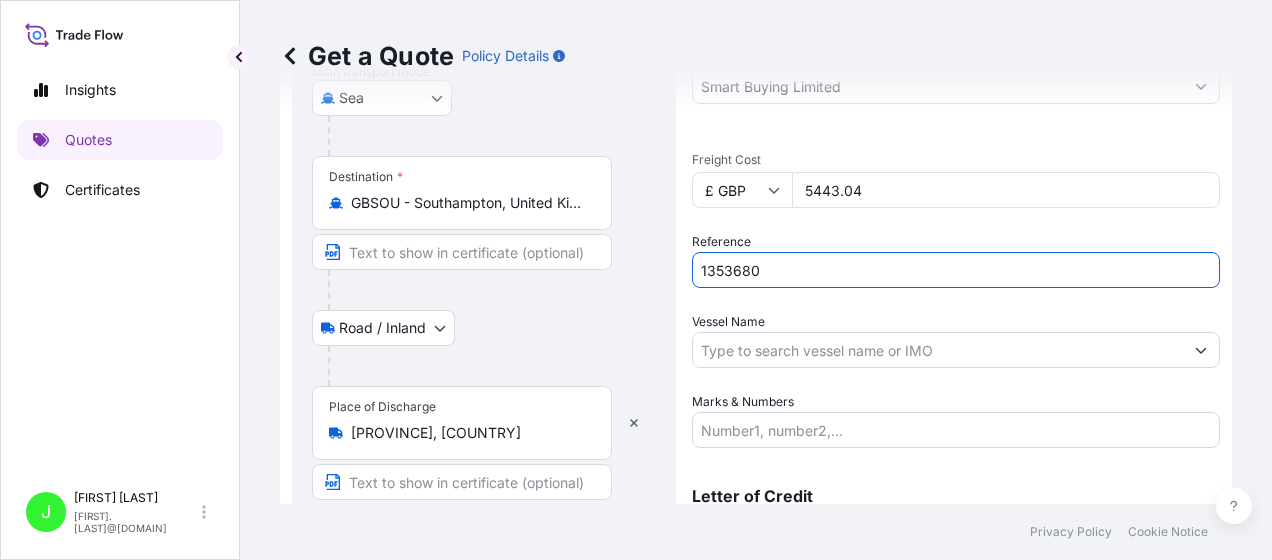 scroll, scrollTop: 620, scrollLeft: 0, axis: vertical 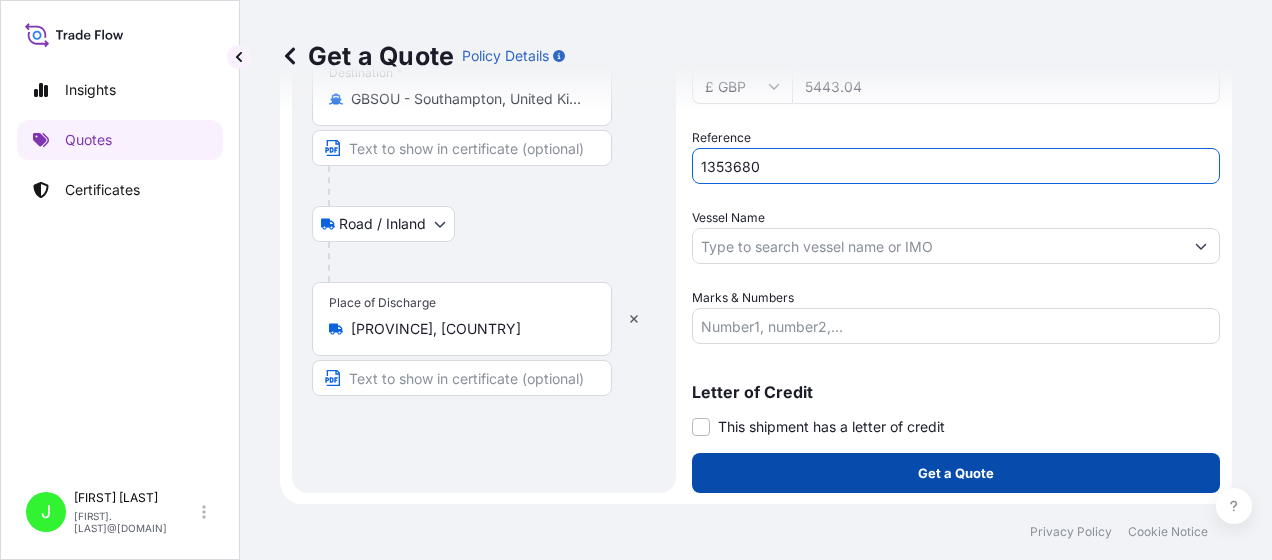 type on "1353680" 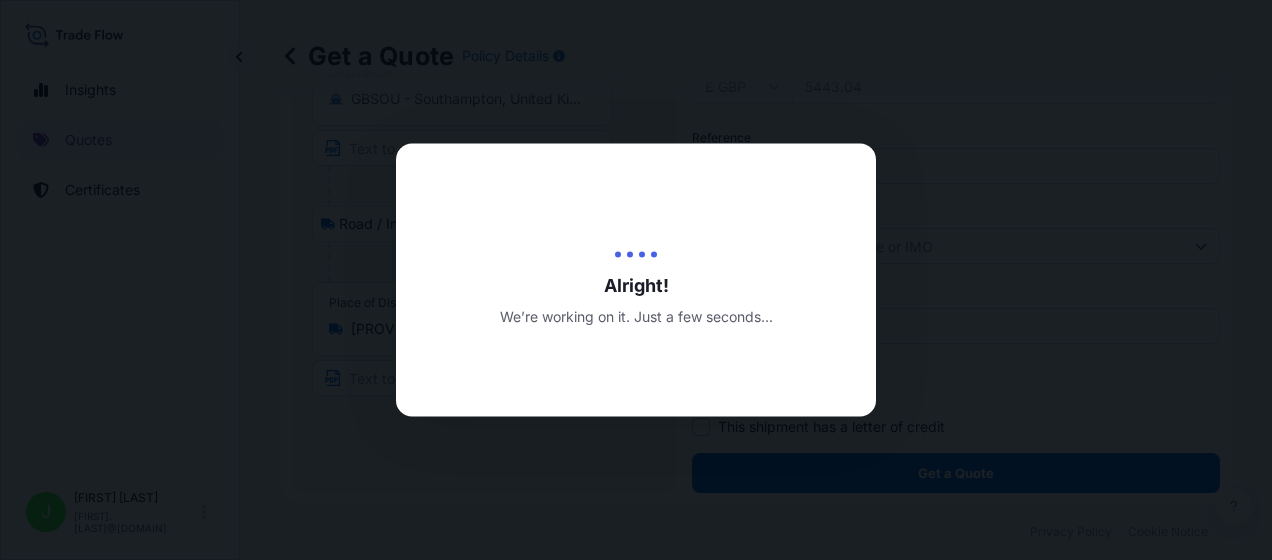 scroll, scrollTop: 0, scrollLeft: 0, axis: both 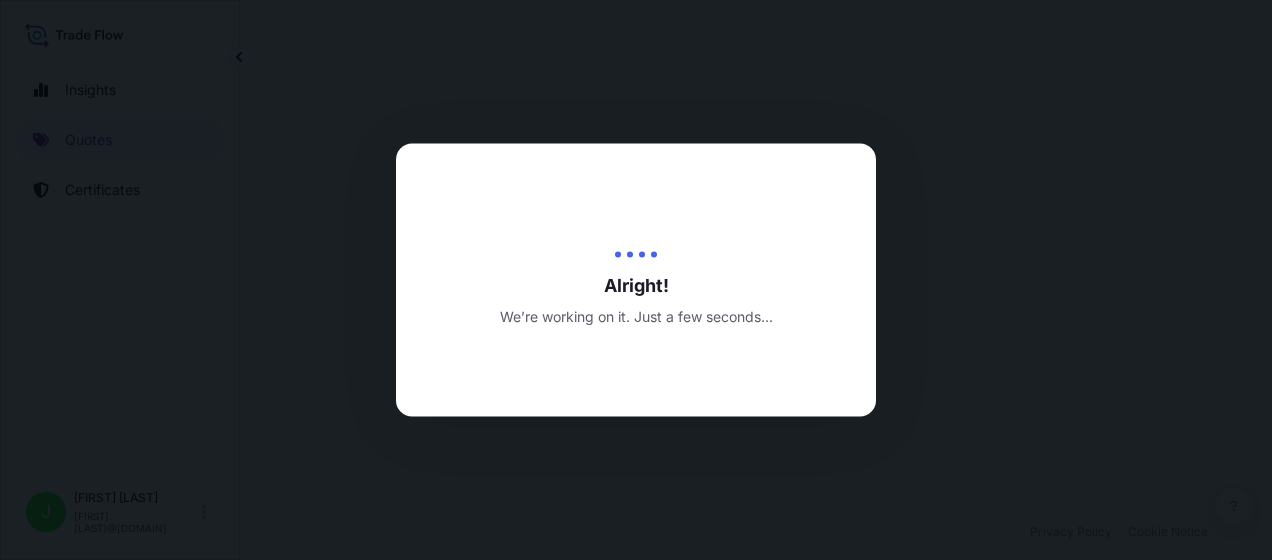 select on "Road / Inland" 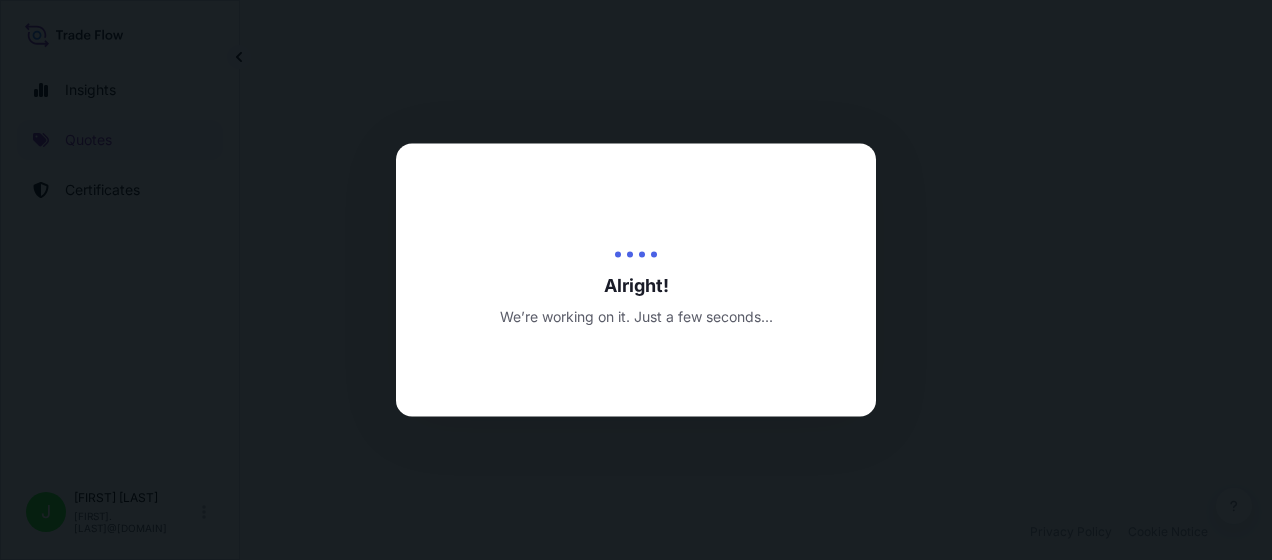 select on "Sea" 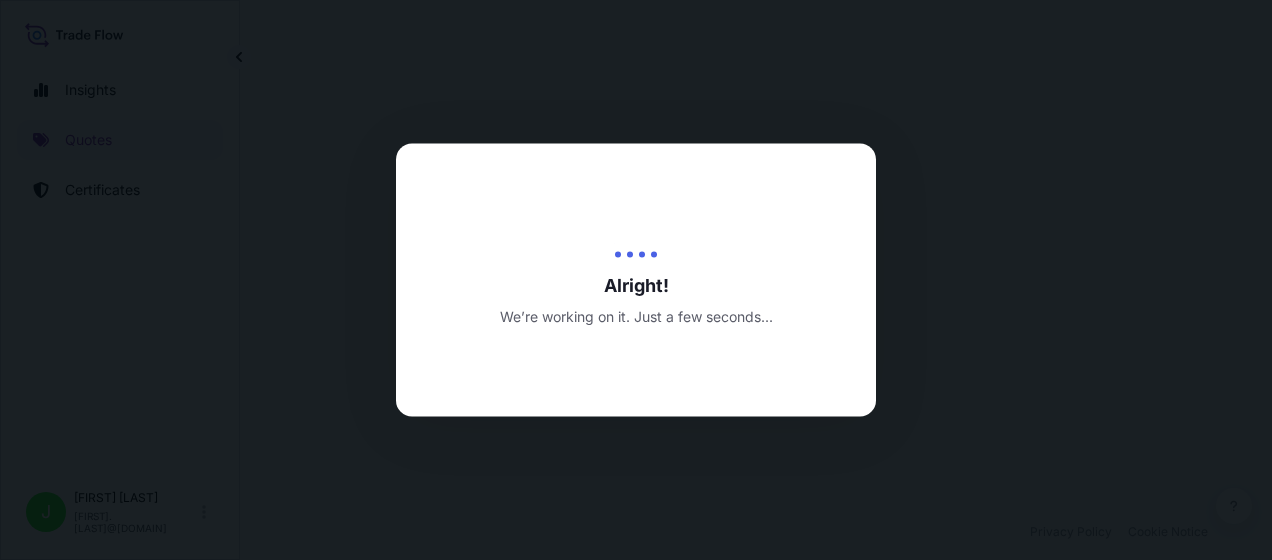 select on "Road / Inland" 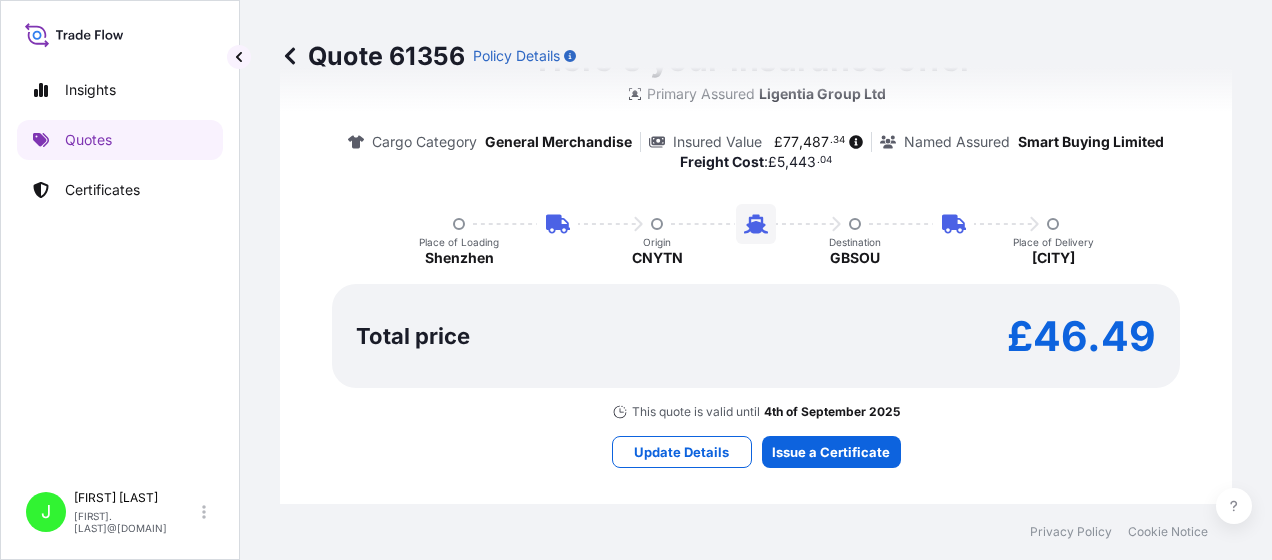 scroll, scrollTop: 1744, scrollLeft: 0, axis: vertical 